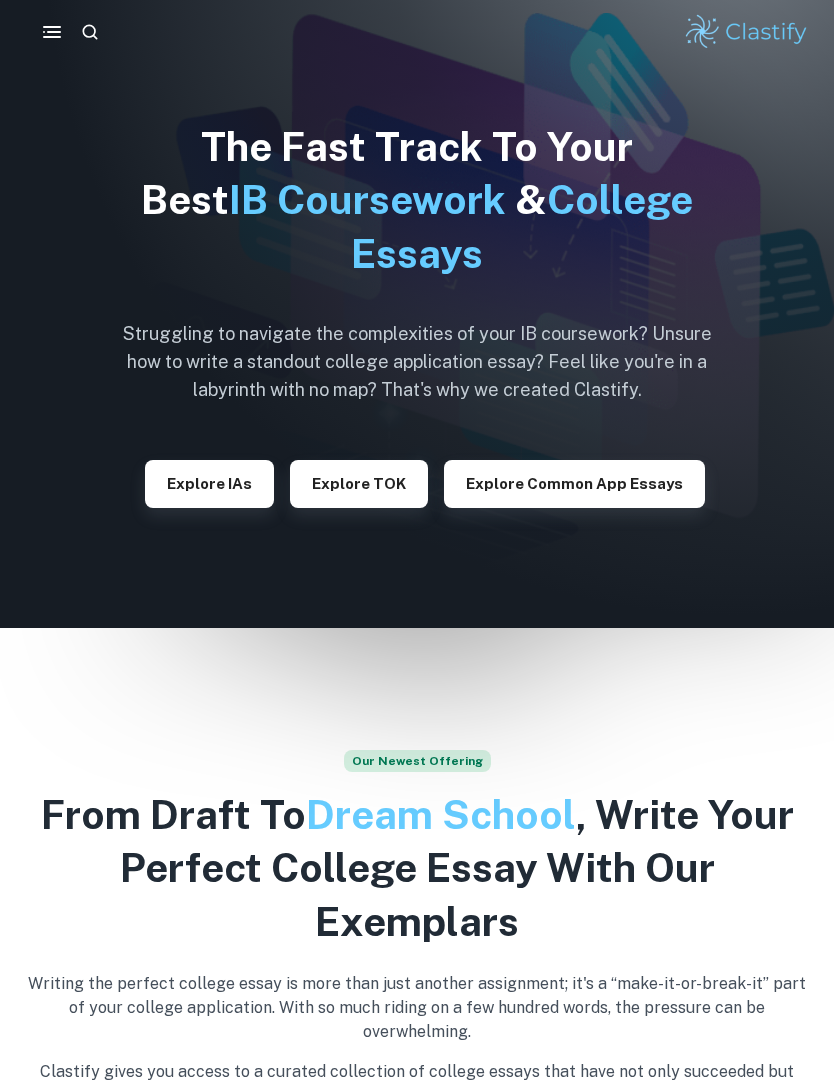 scroll, scrollTop: 0, scrollLeft: 0, axis: both 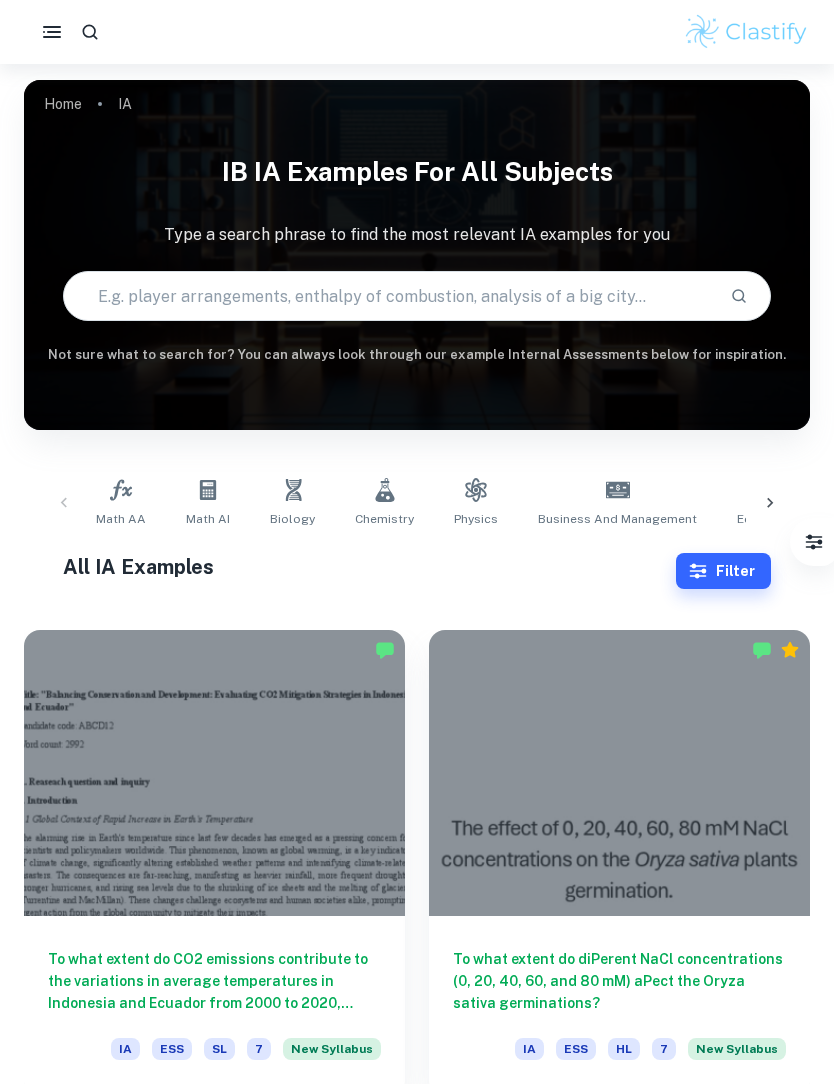 click at bounding box center [388, 296] 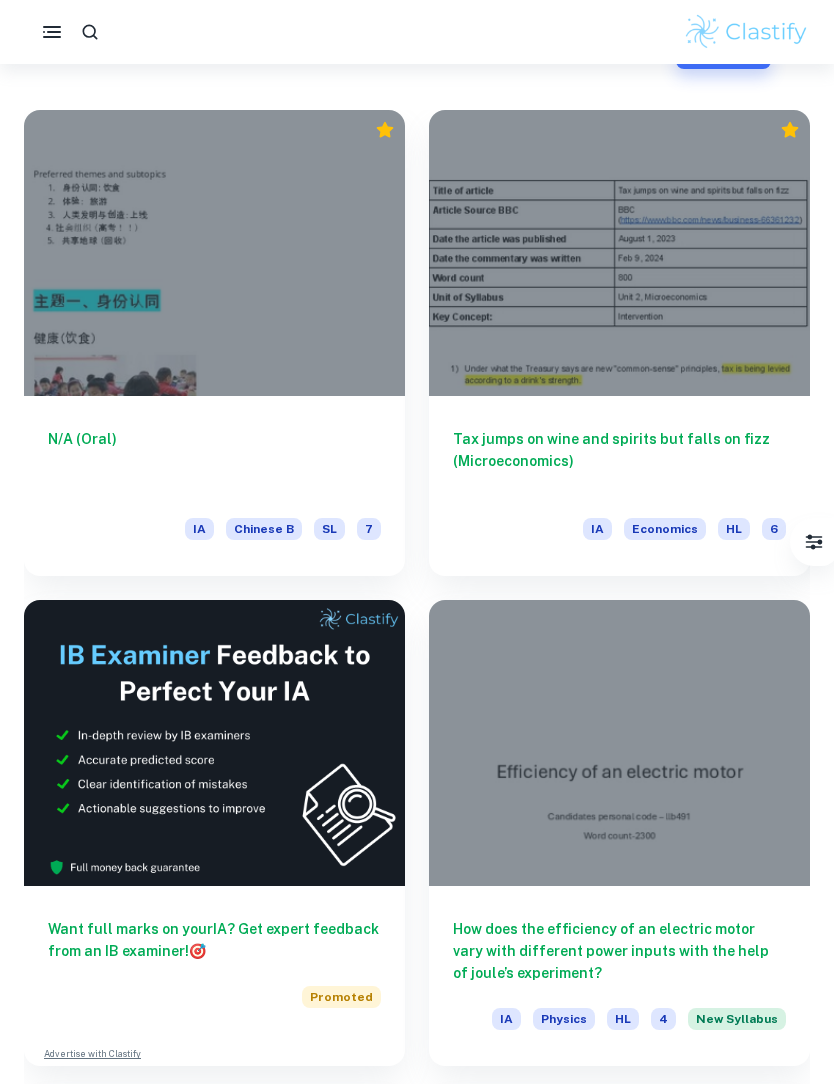 scroll, scrollTop: 0, scrollLeft: 0, axis: both 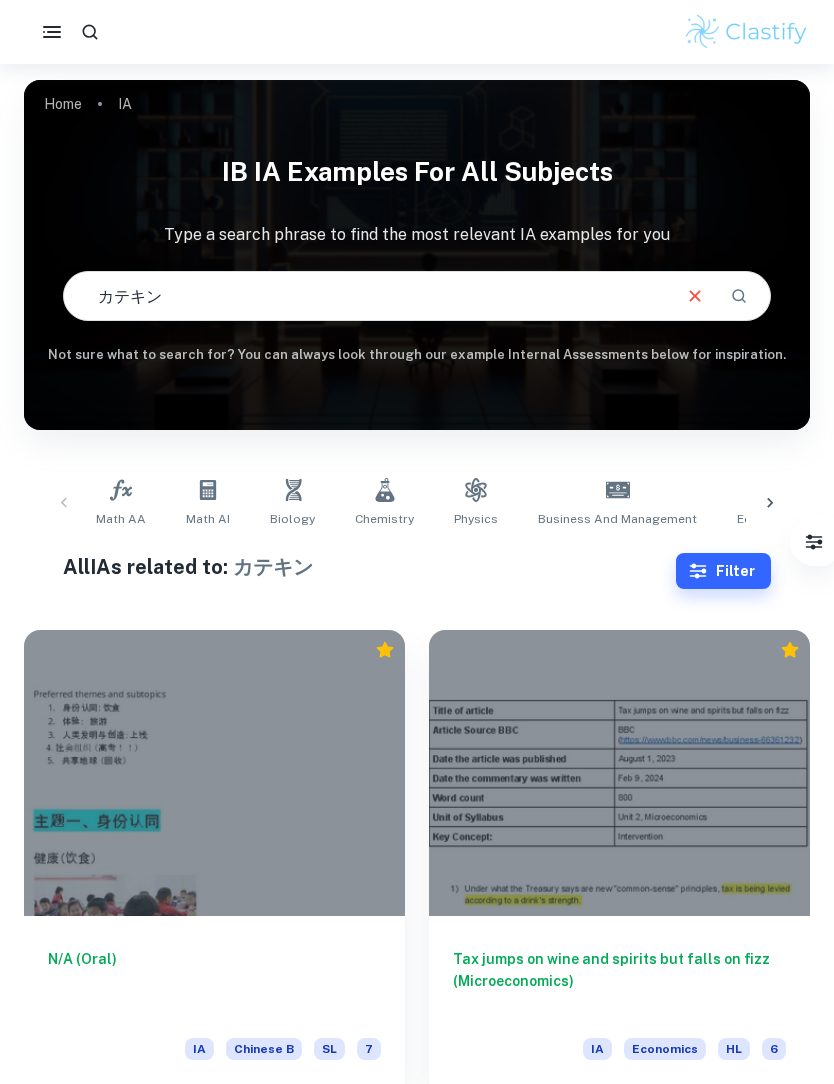 click on "カテキン" at bounding box center (365, 296) 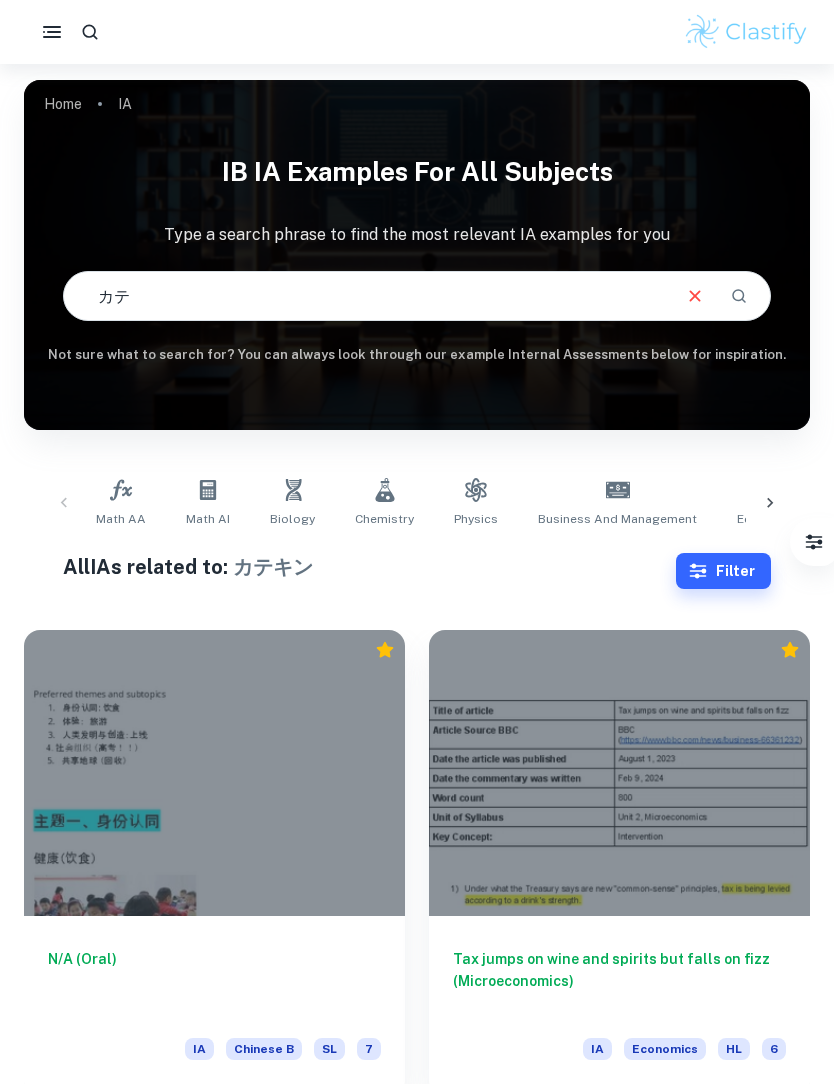 type on "カ" 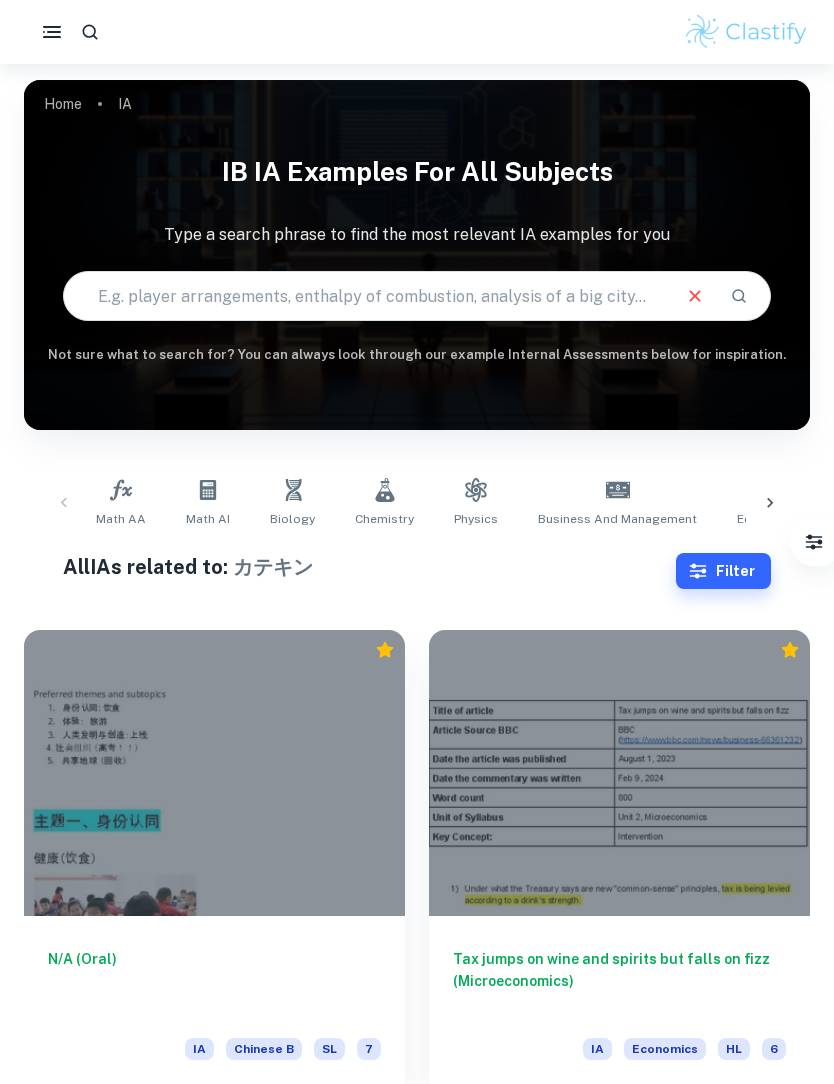 click at bounding box center (365, 296) 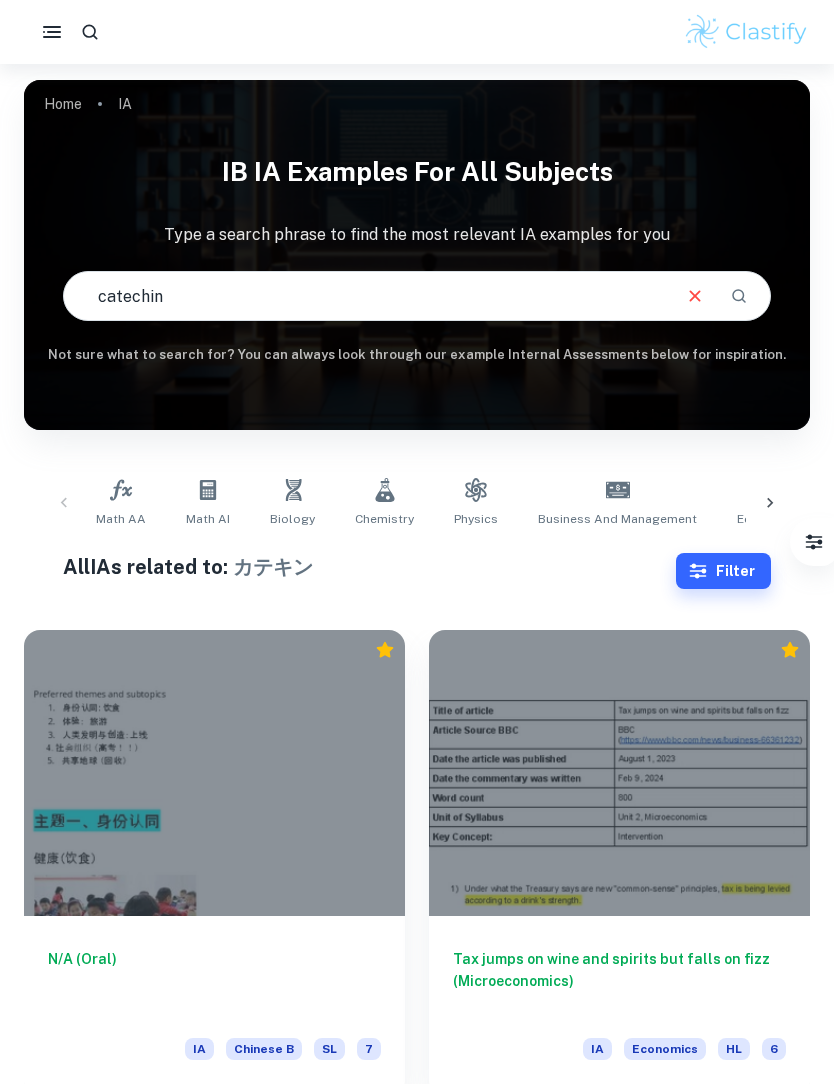 click 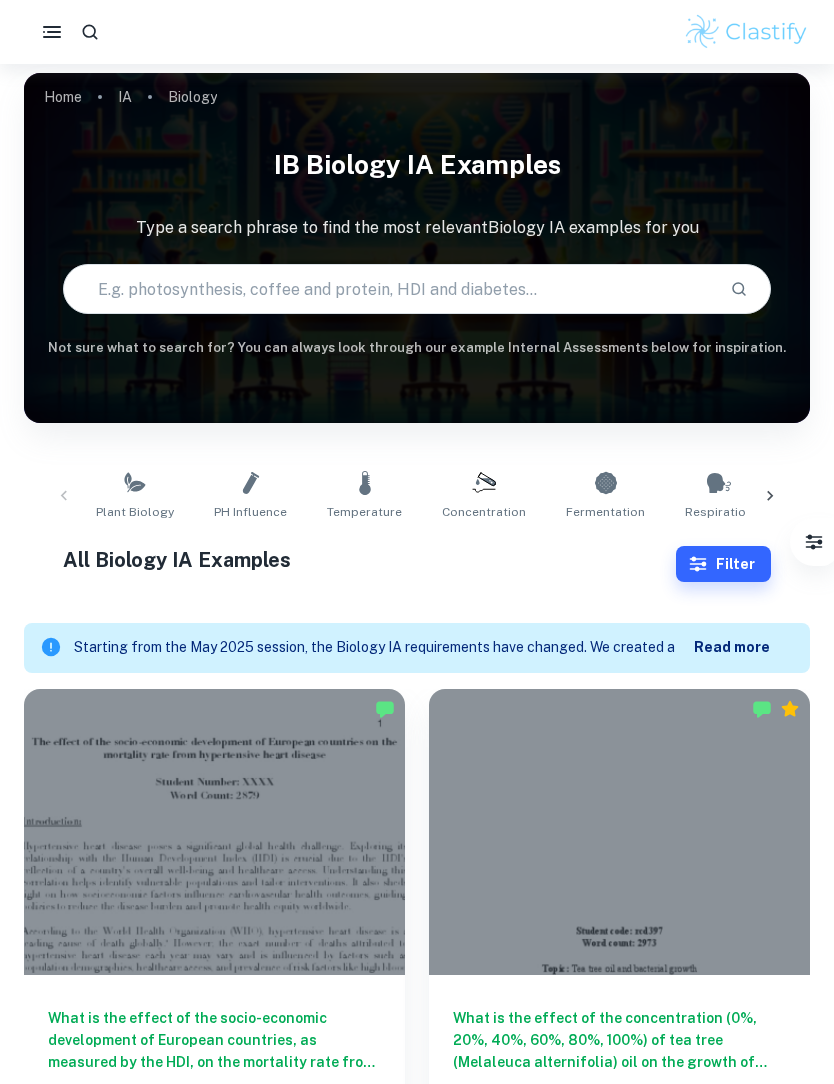 scroll, scrollTop: 9, scrollLeft: 0, axis: vertical 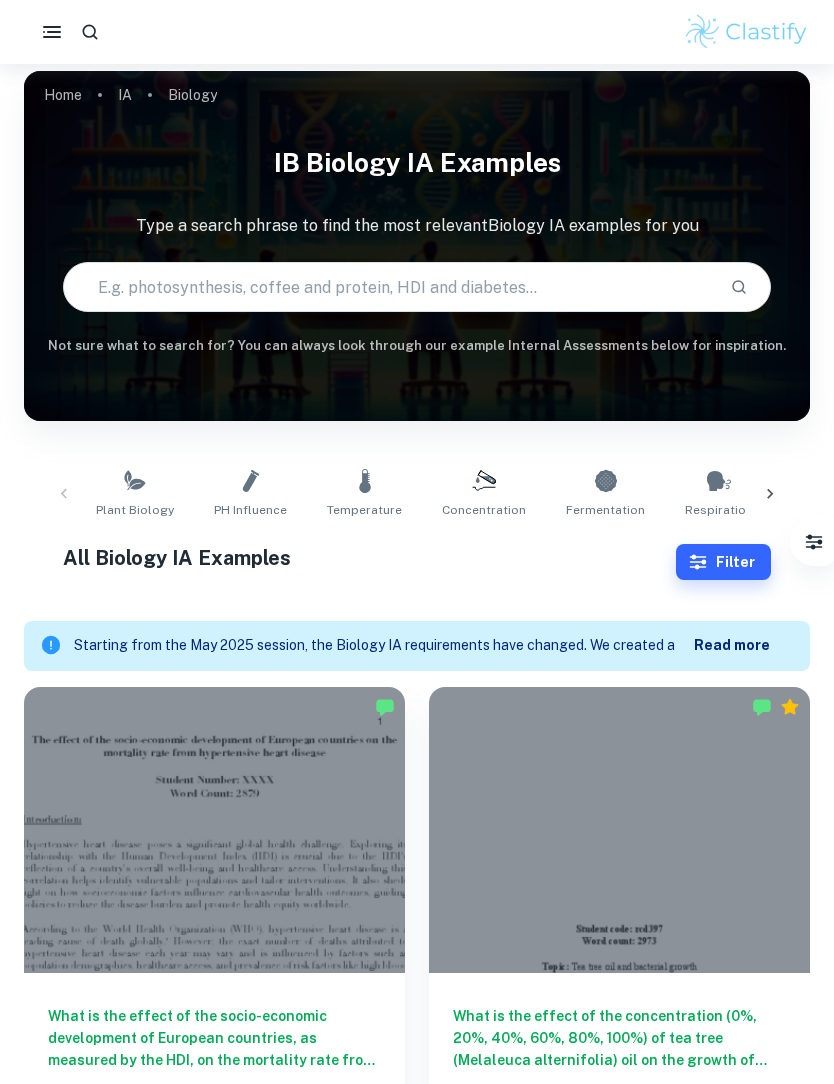 click at bounding box center [388, 287] 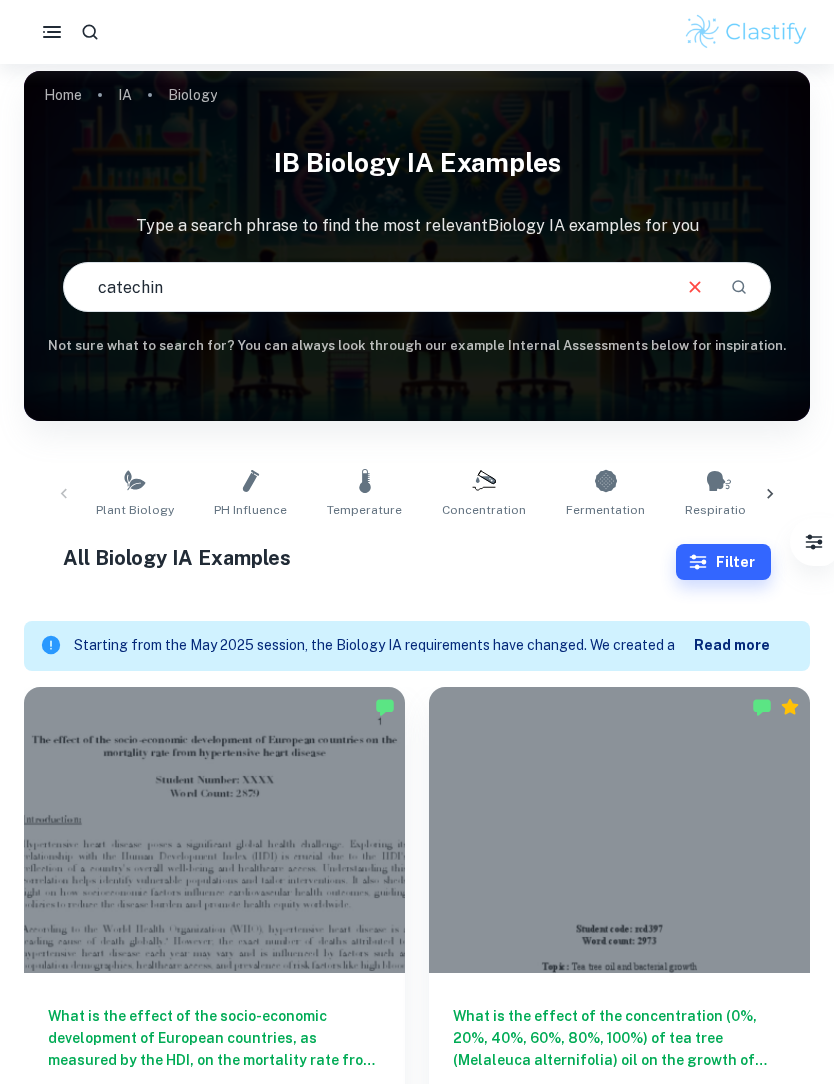 type on "catechin" 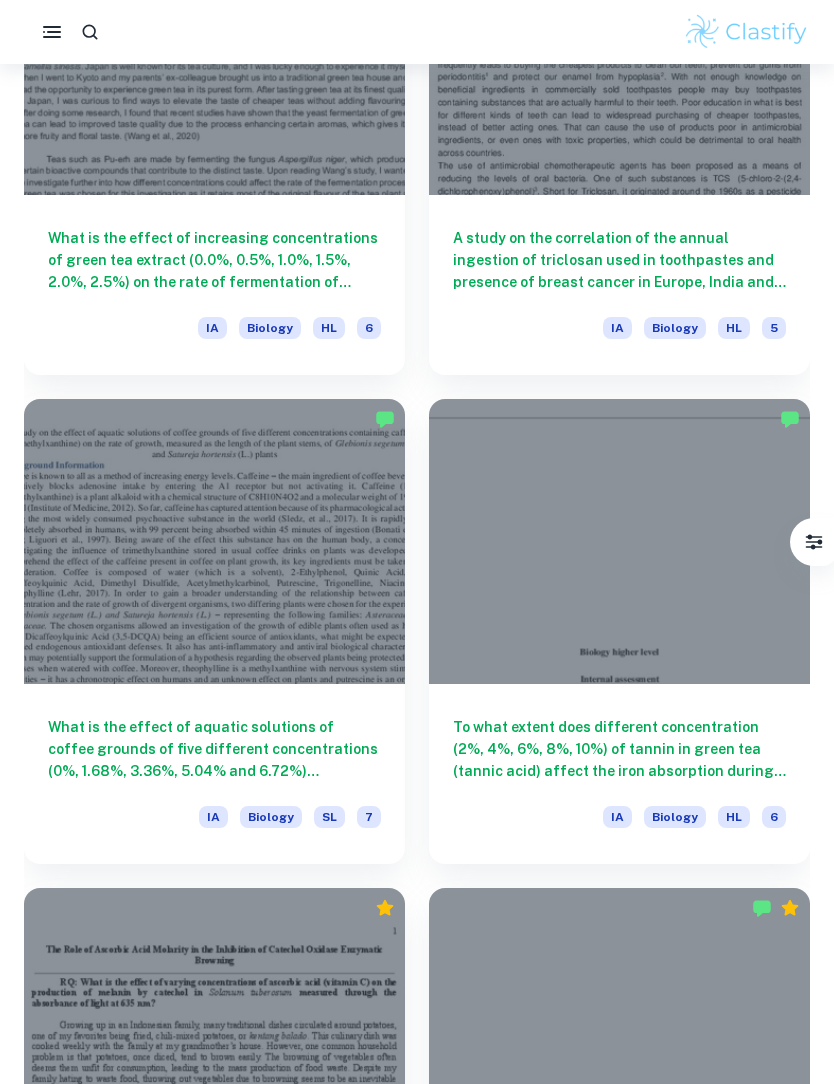 scroll, scrollTop: 3203, scrollLeft: 0, axis: vertical 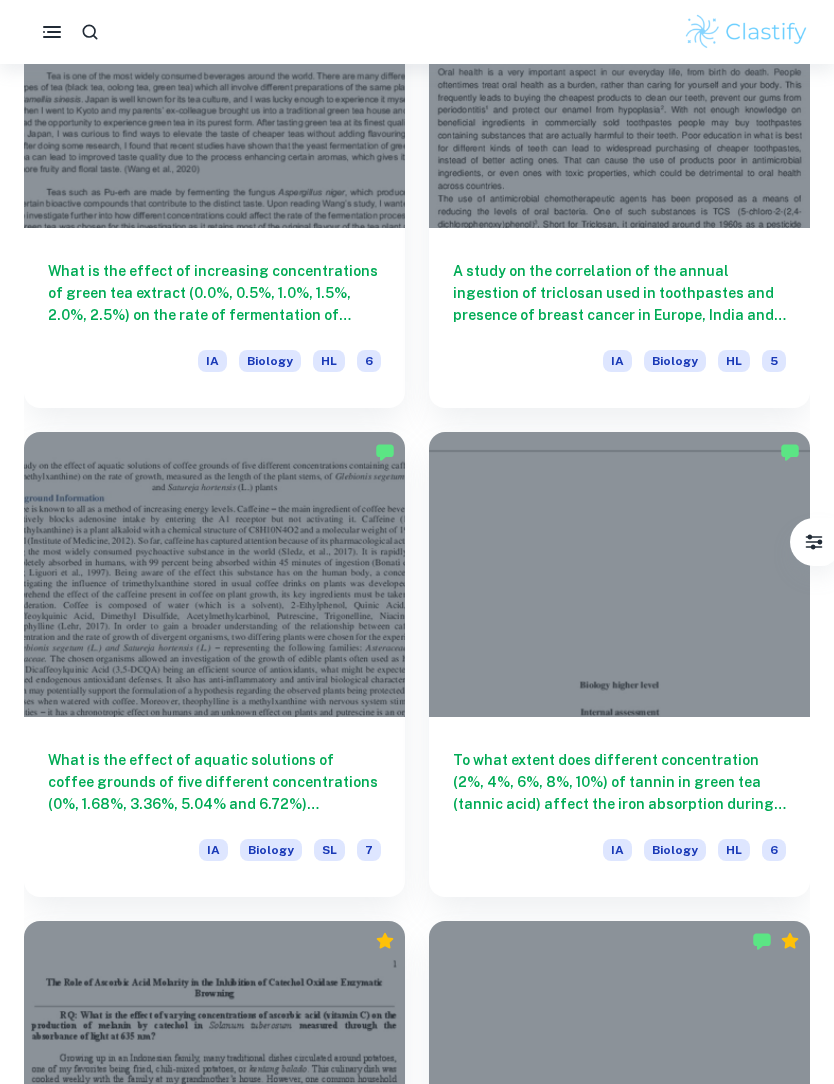 click on "What is the effect of increasing concentrations of green tea extract (0.0%, 0.5%, 1.0%, 1.5%, 2.0%, 2.5%) on the rate of fermentation of baker’s yeast (Saccharomyces cerevisiae) measured by the change in carbon dioxide concentration over ten minutes?" at bounding box center (214, 293) 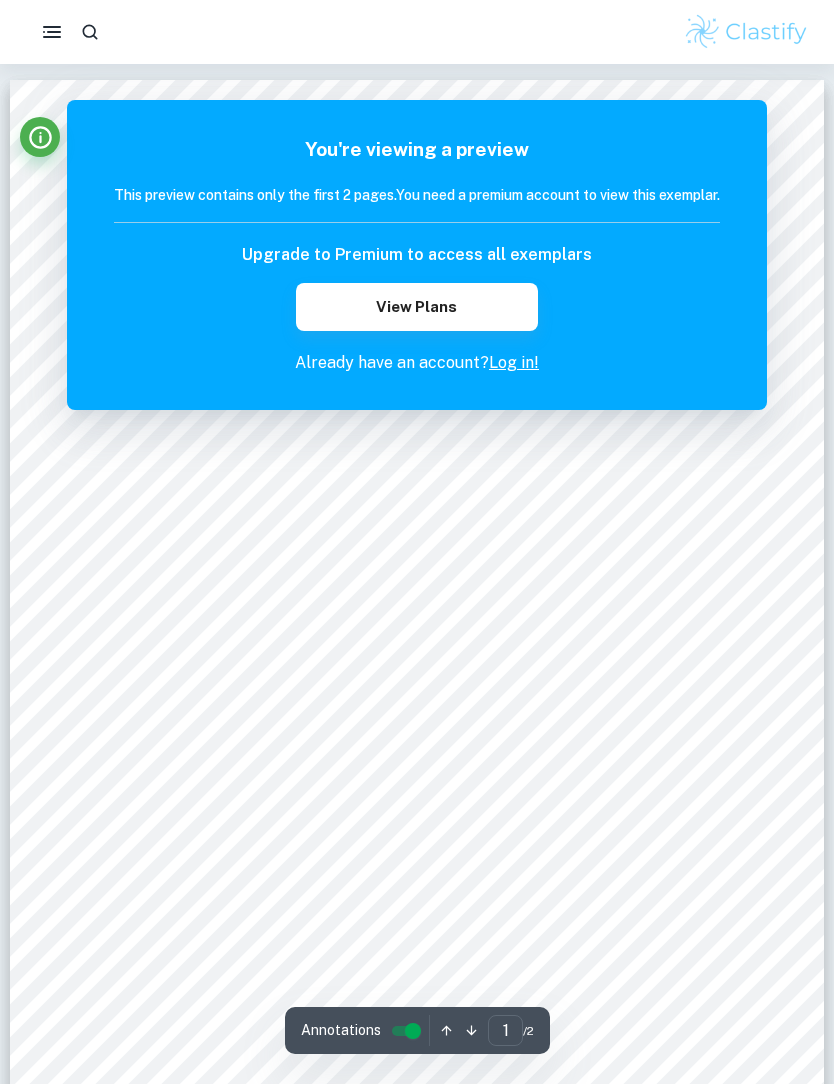 scroll, scrollTop: 0, scrollLeft: 0, axis: both 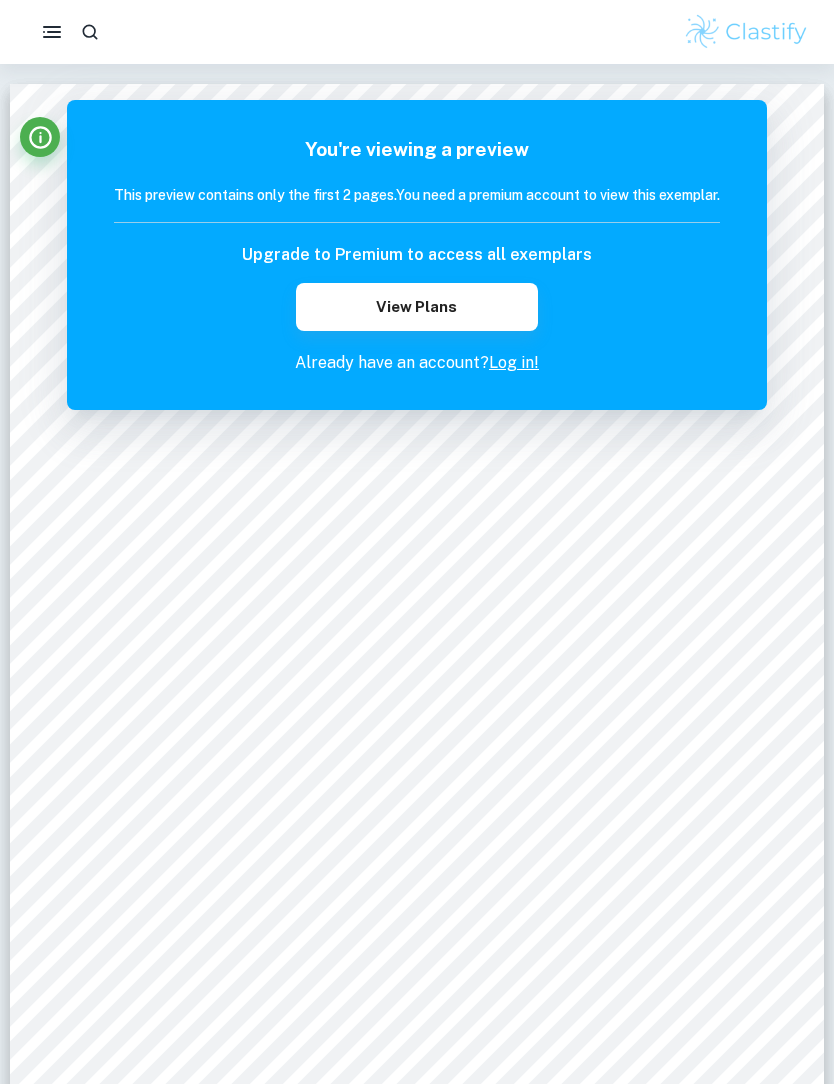 click 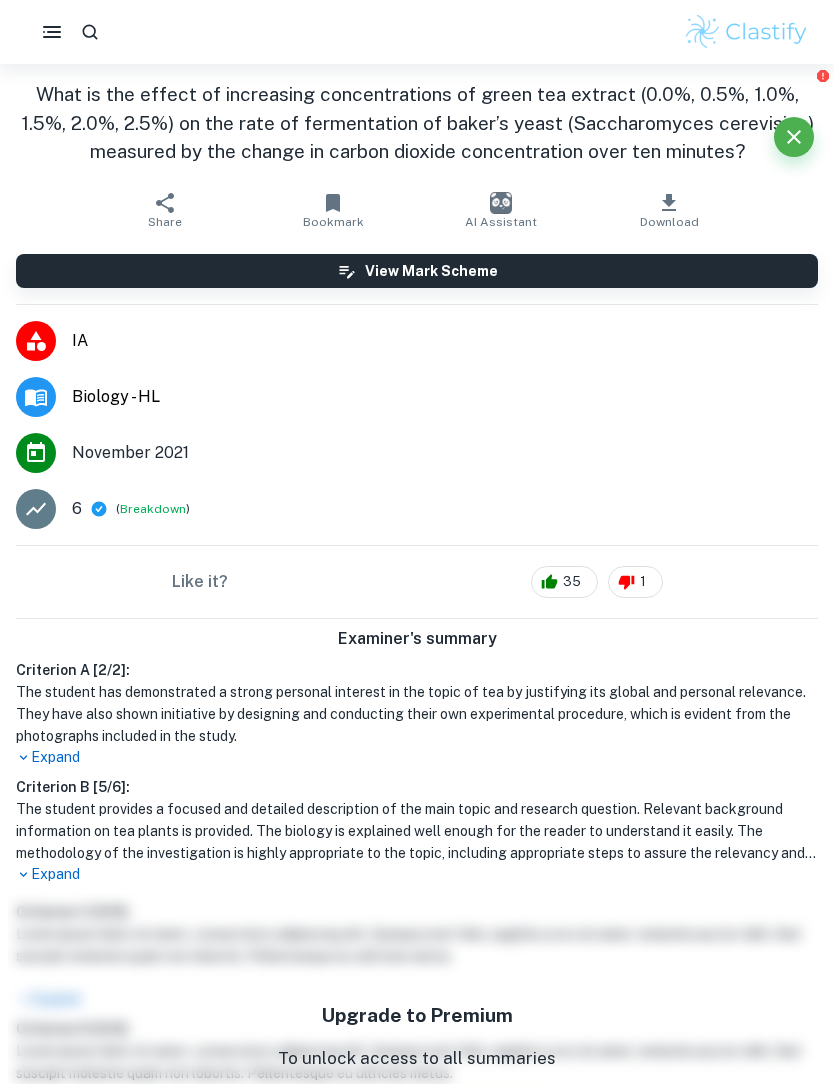 scroll, scrollTop: 0, scrollLeft: 0, axis: both 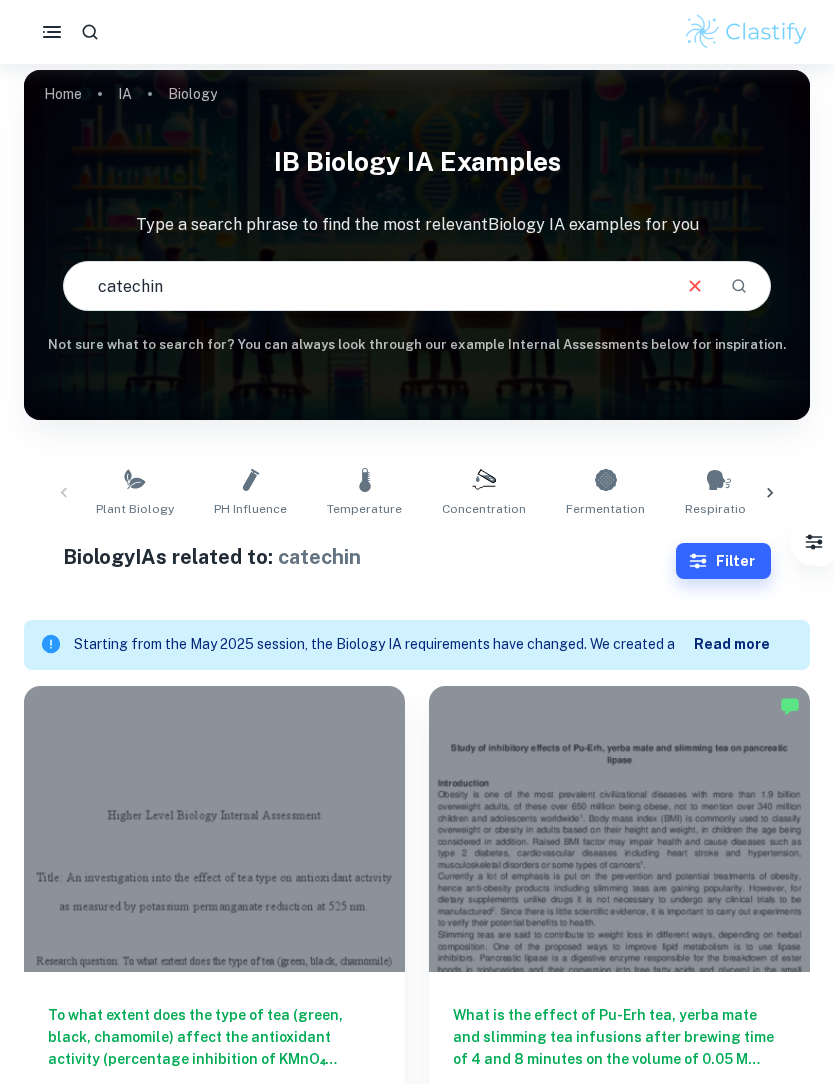 click 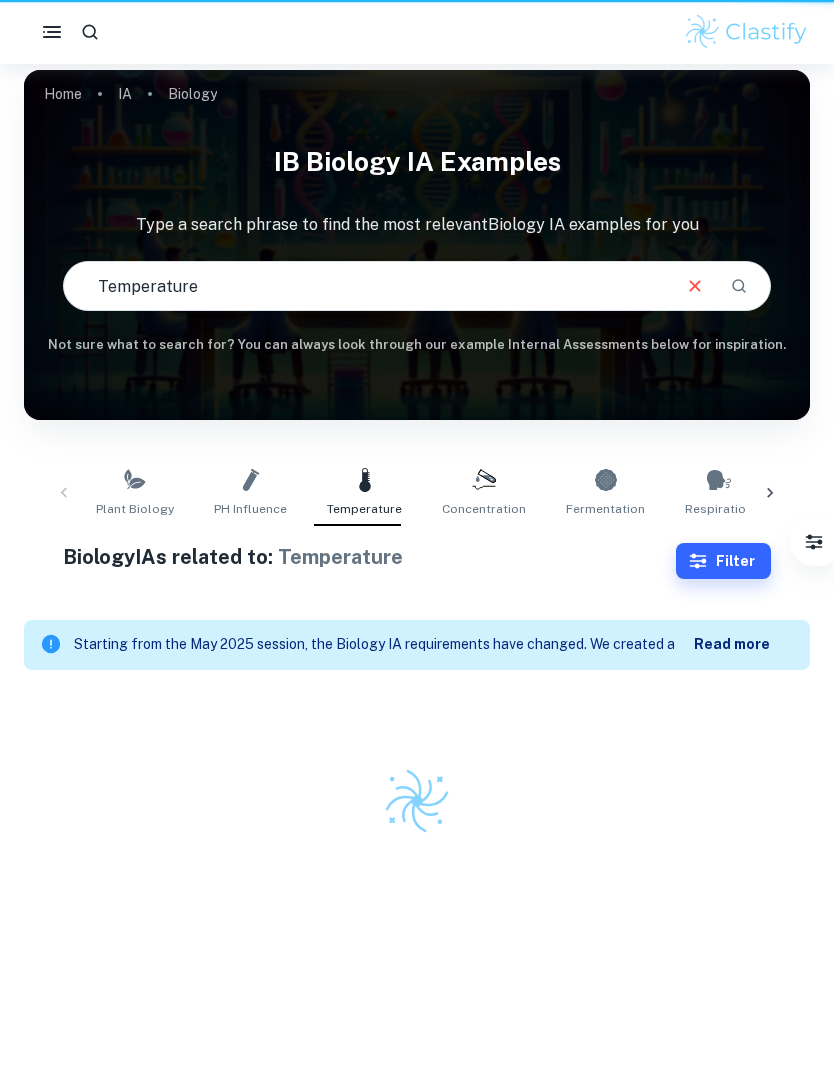 scroll, scrollTop: 0, scrollLeft: 0, axis: both 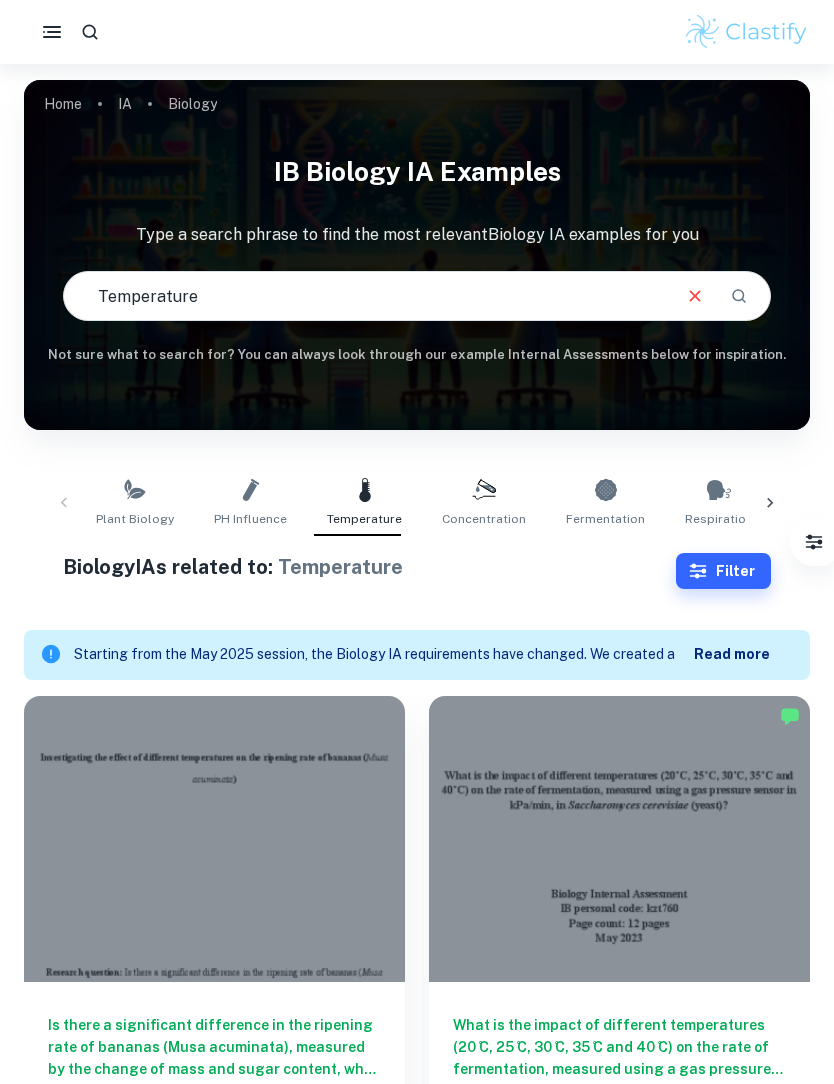 click on "Temperature" at bounding box center [365, 296] 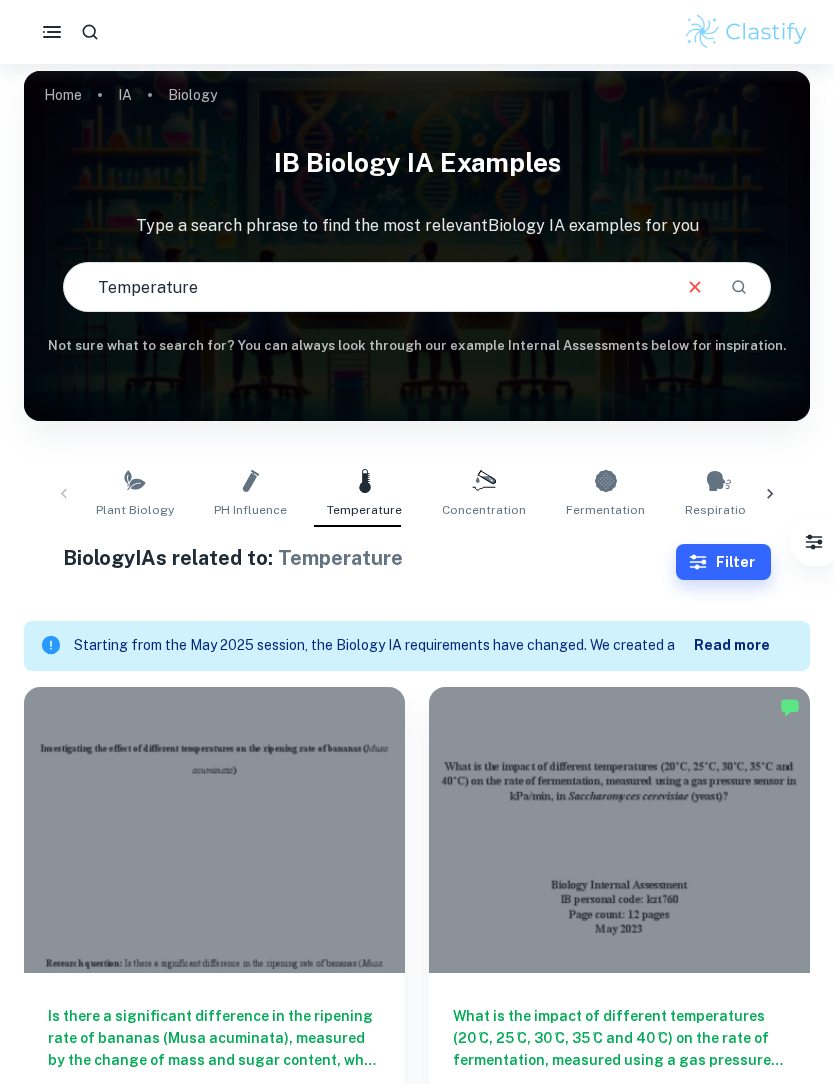 click on "Temperature" at bounding box center (365, 287) 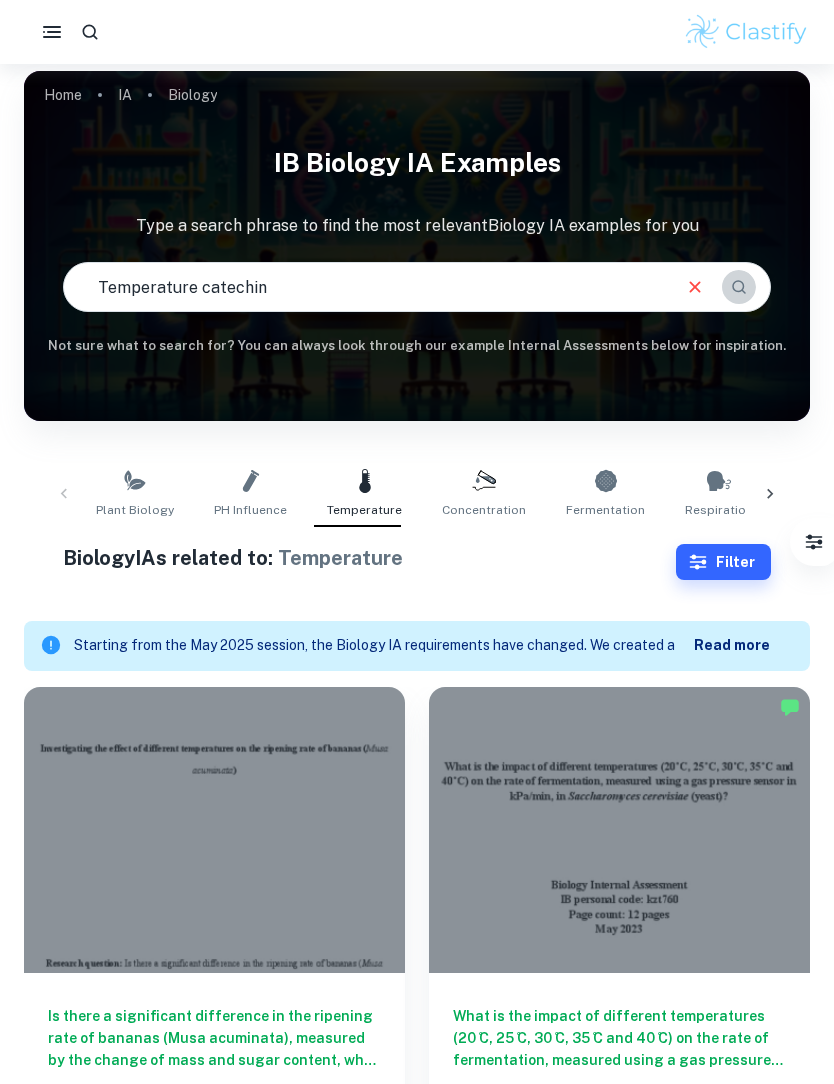 type on "Temperature catechin" 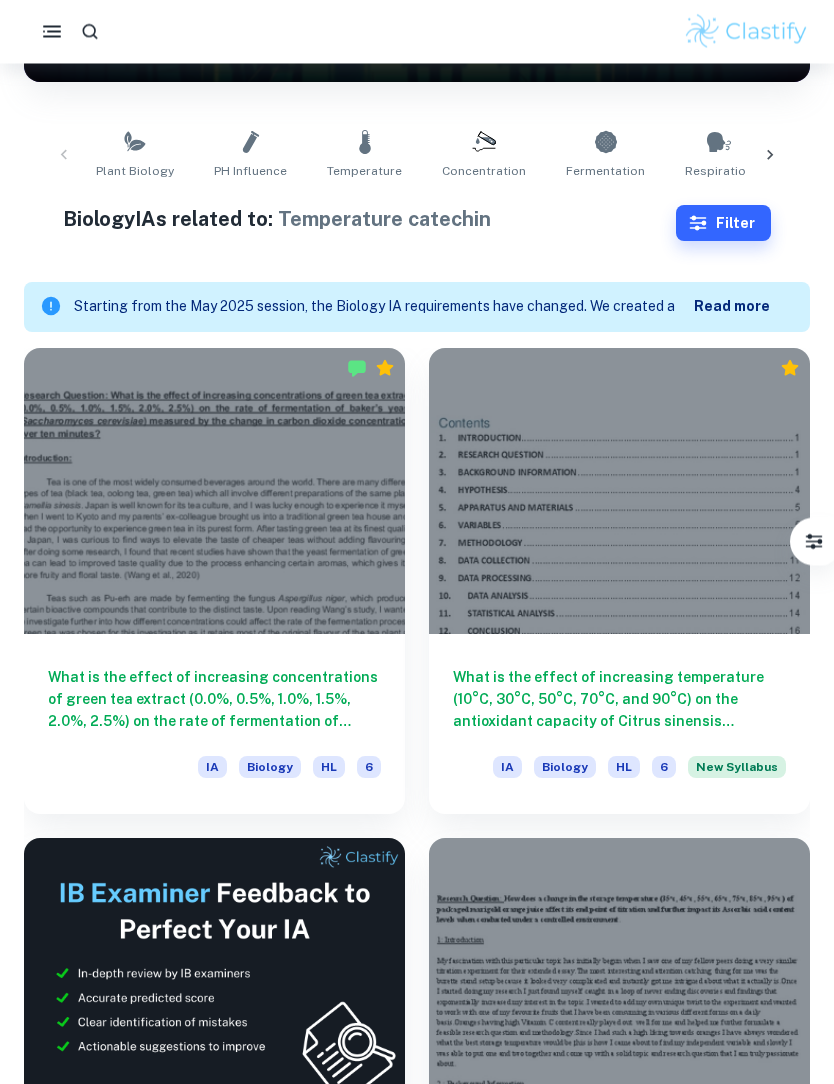 scroll, scrollTop: 349, scrollLeft: 0, axis: vertical 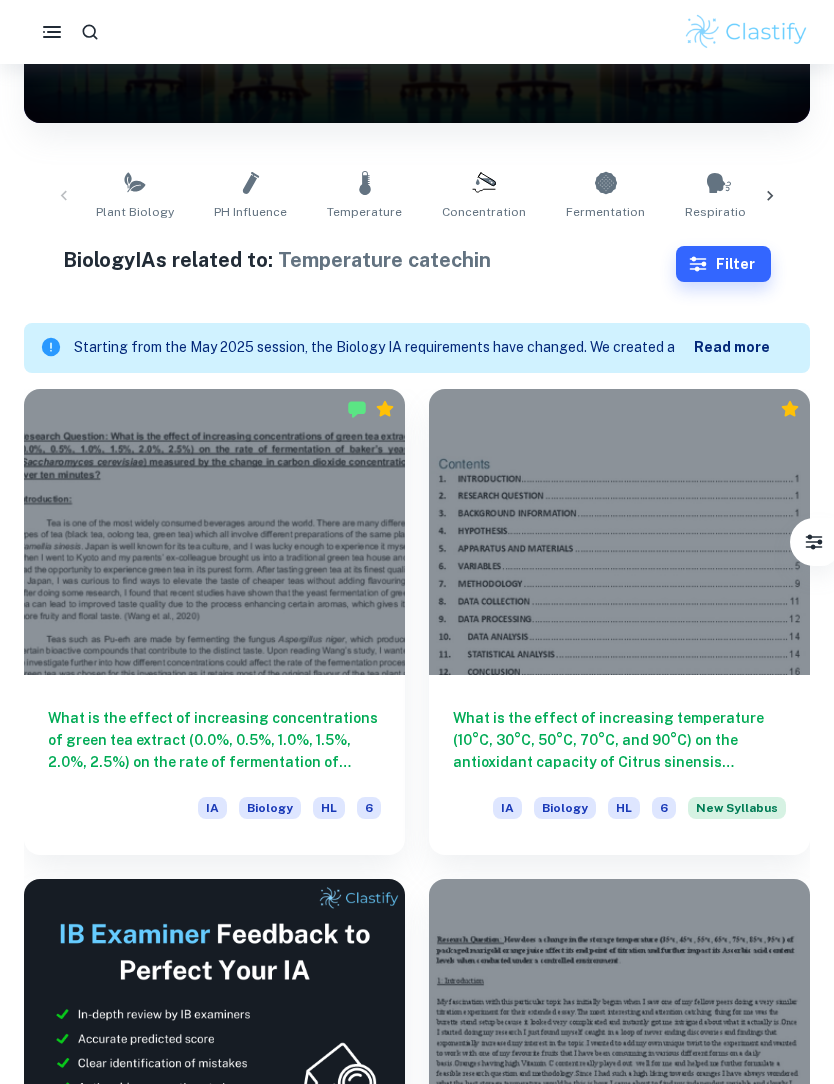 click on "What is the effect of increasing temperature (10°C, 30°C, 50°C, 70°C, and 90°C) on the antioxidant capacity of Citrus sinensis (Orange) to reduce free radicals by measuring percentage of light absorbance change in 1,1-diphenyl-1-picrylhydrazyl (DPPH) at 517nm after 15 seconds?" at bounding box center [619, 740] 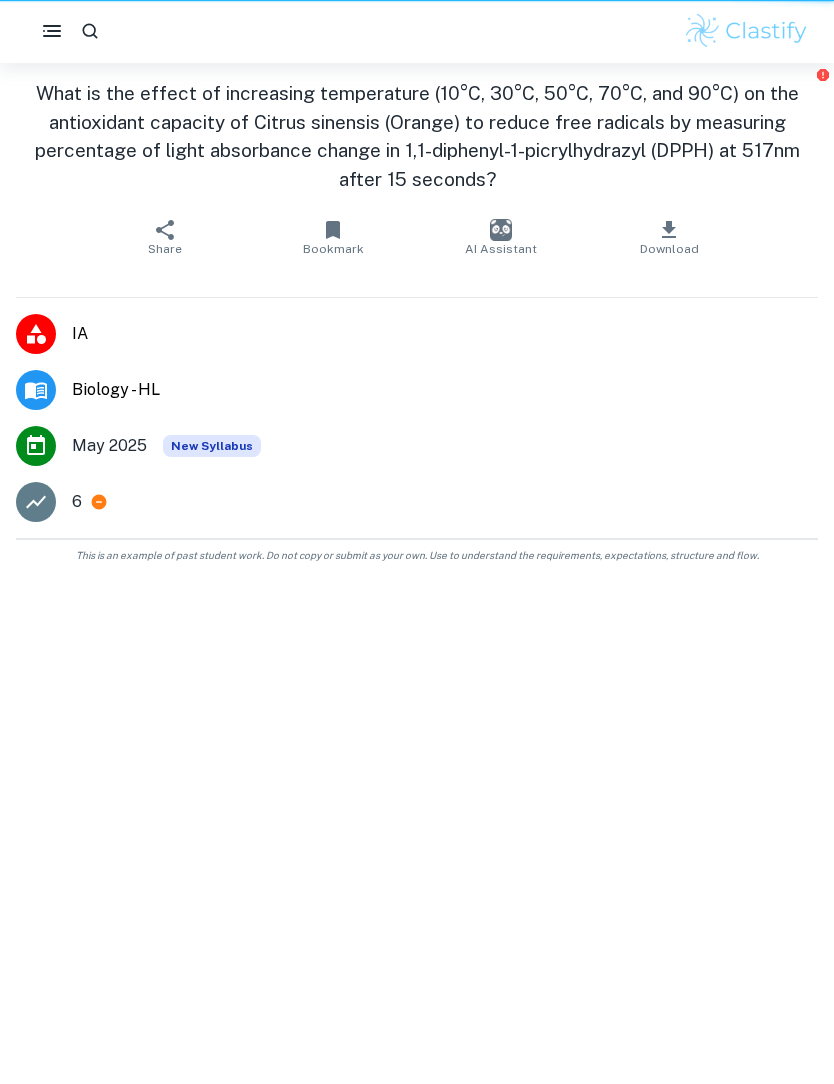 scroll, scrollTop: 64, scrollLeft: 0, axis: vertical 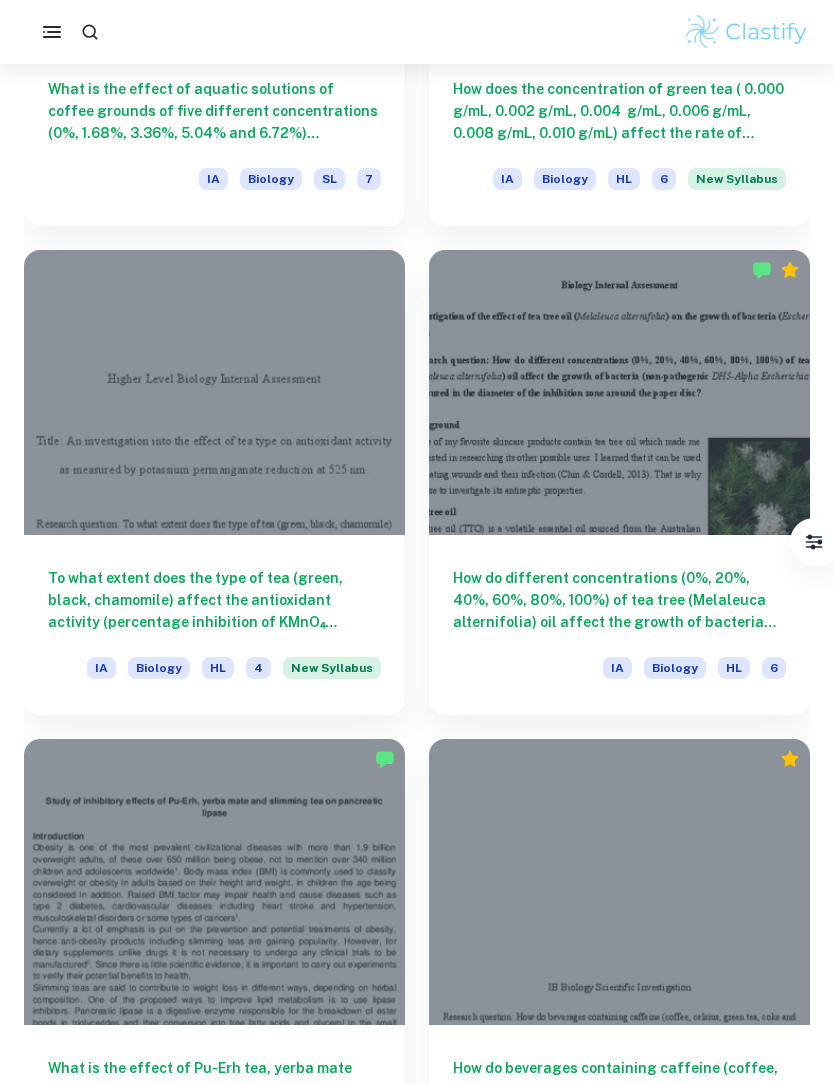 click on "How do different concentrations (0%, 20%, 40%, 60%, 80%, 100%) of tea tree (Melaleuca alternifolia) oil affect the growth of bacteria (non-pathogenic DH5-Alpha Escherichia coli) measured in the diameter of the inhibition zone around the paper disc?" at bounding box center (619, 600) 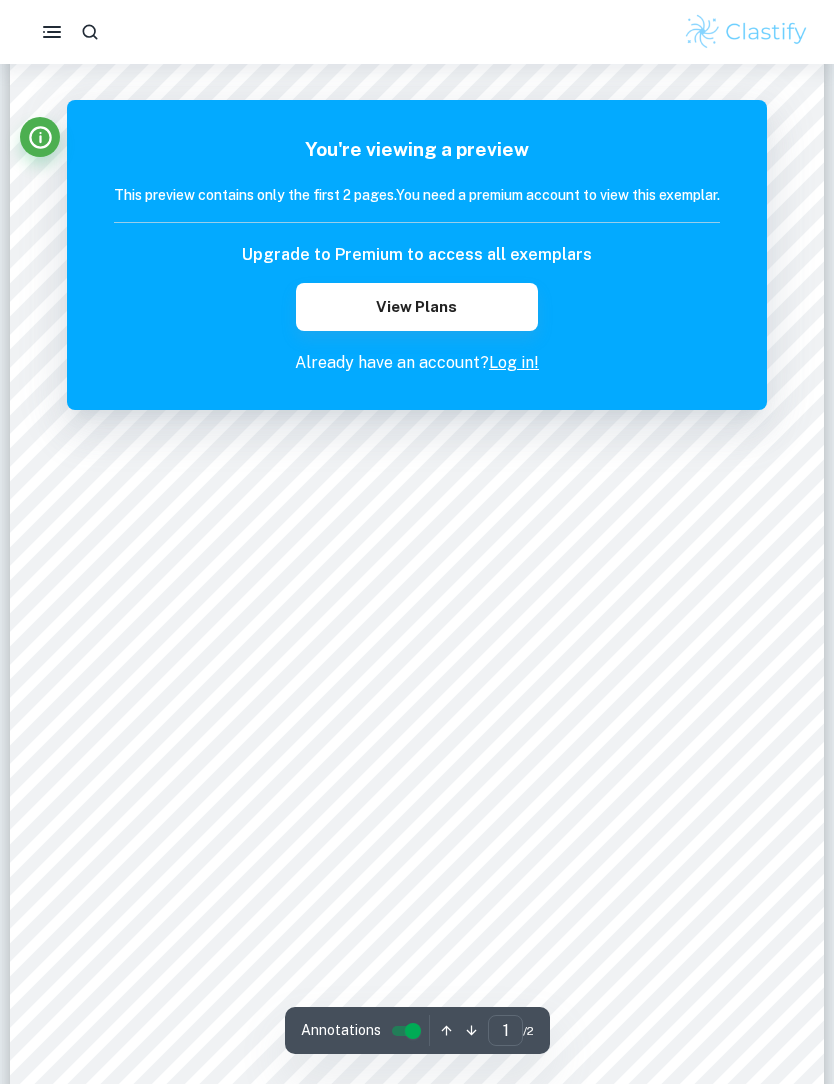 scroll, scrollTop: 0, scrollLeft: 0, axis: both 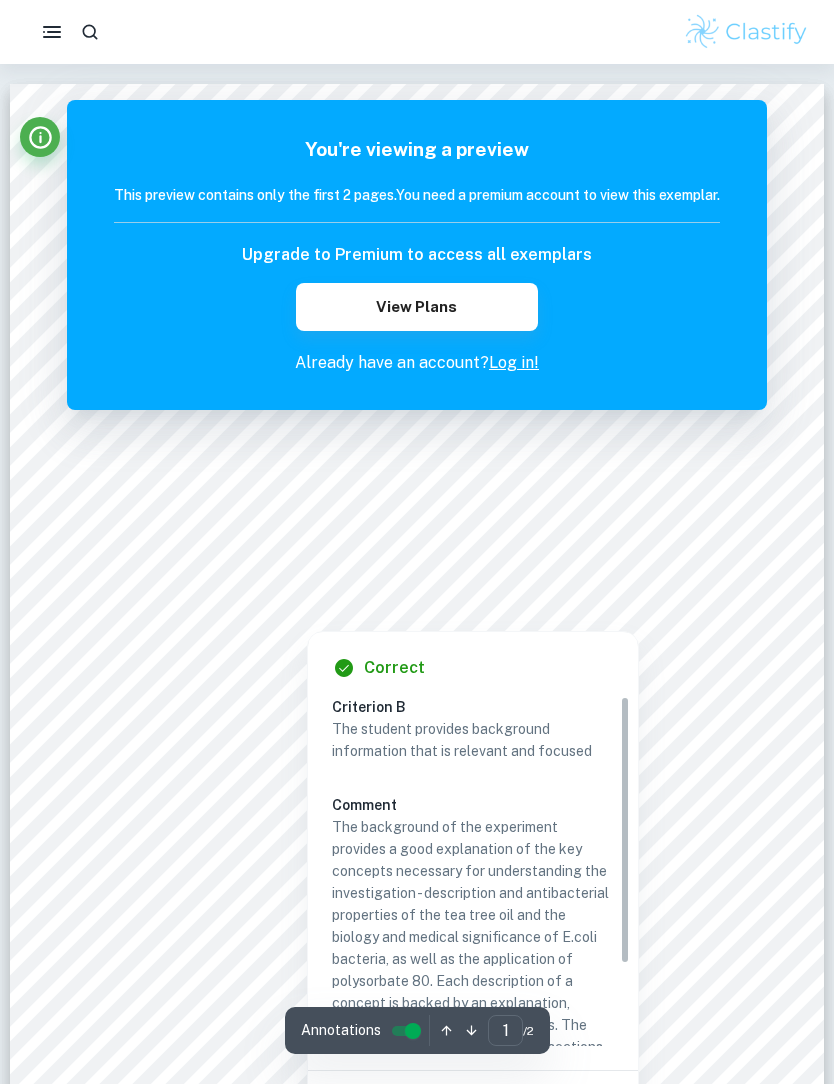 click 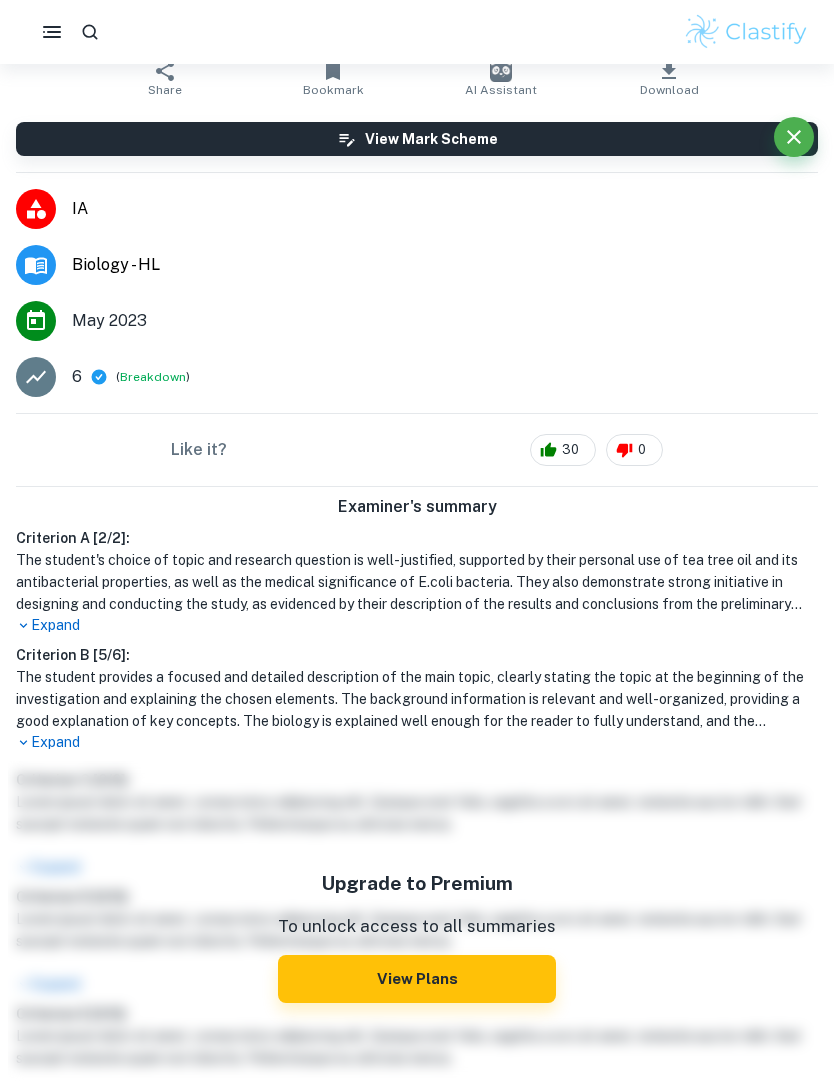scroll, scrollTop: 131, scrollLeft: 0, axis: vertical 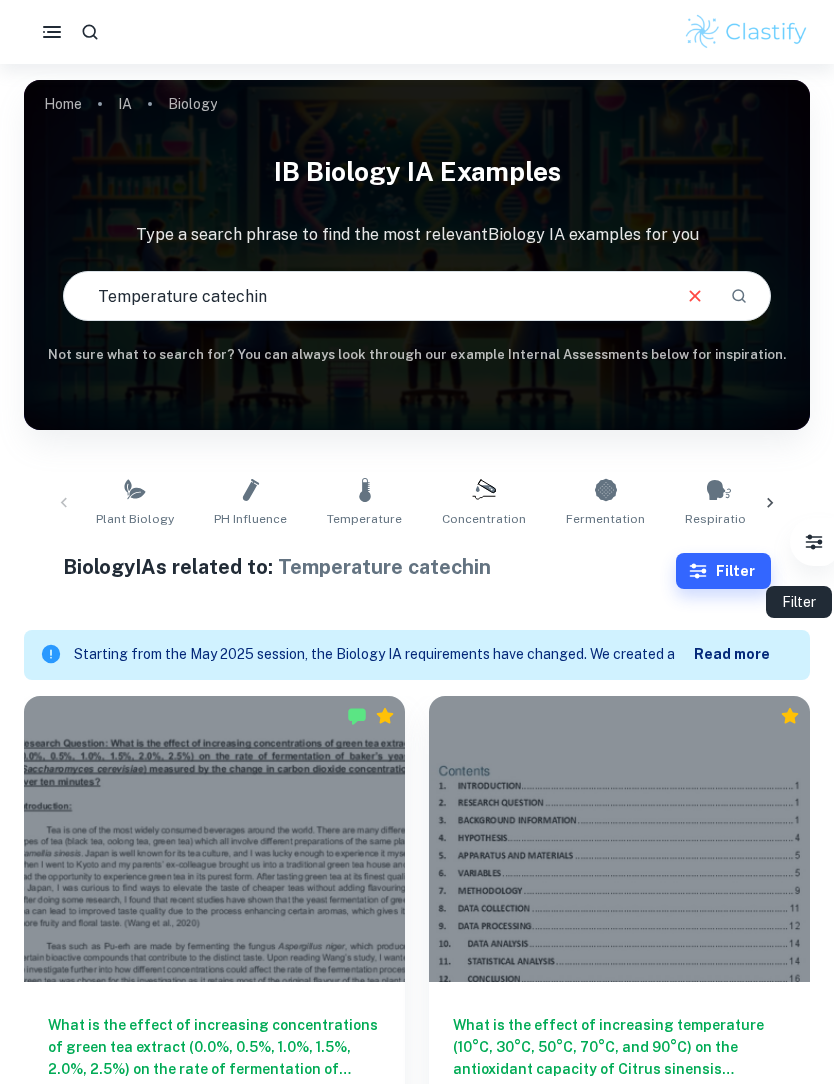 click on "Temperature catechin" at bounding box center (365, 296) 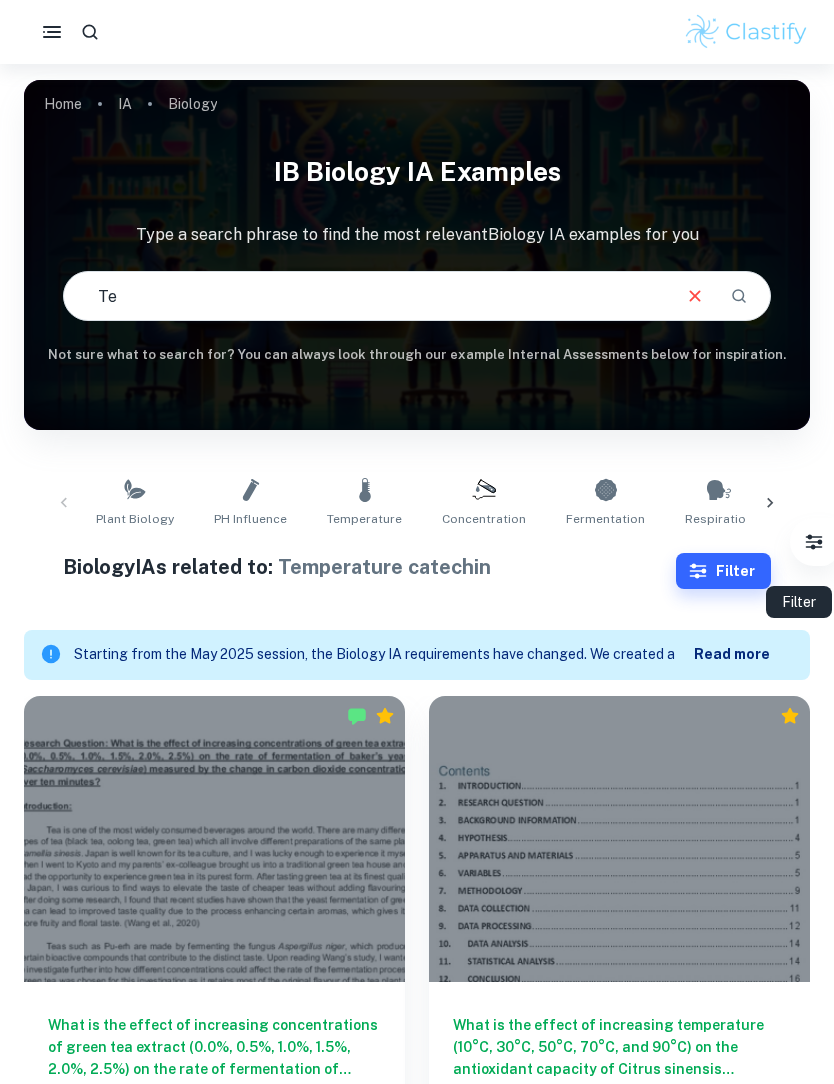 type on "T" 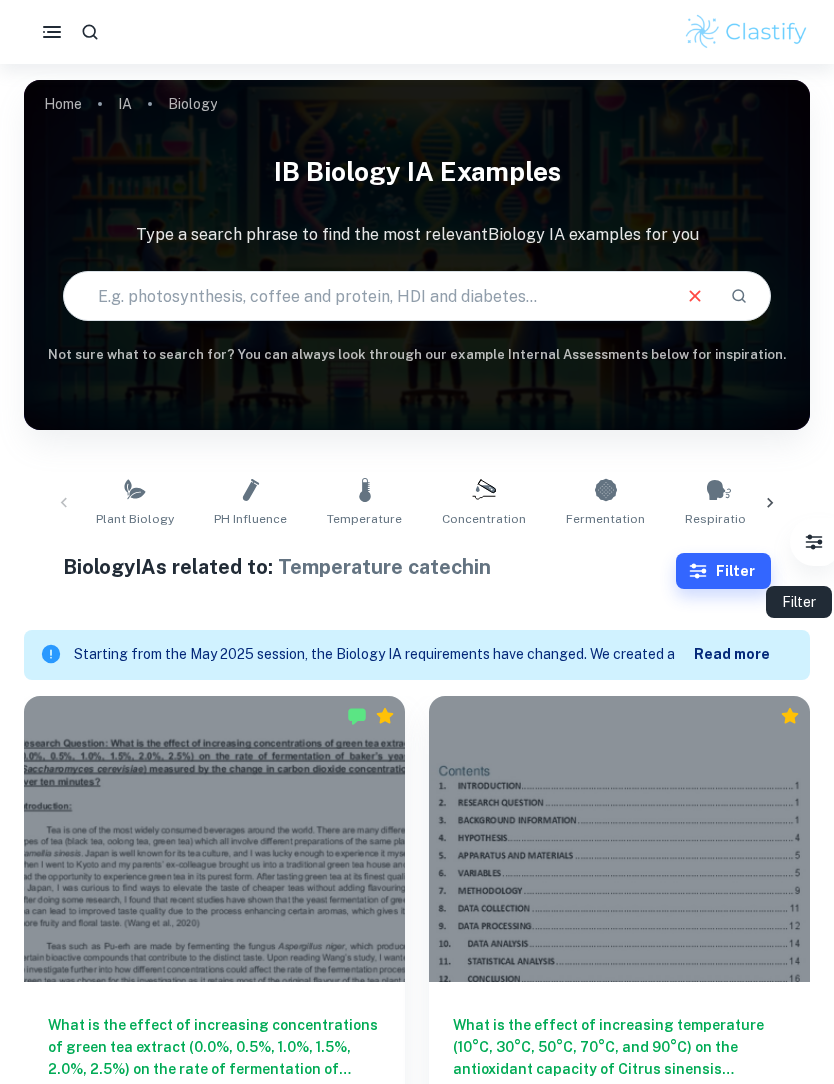 click at bounding box center (365, 296) 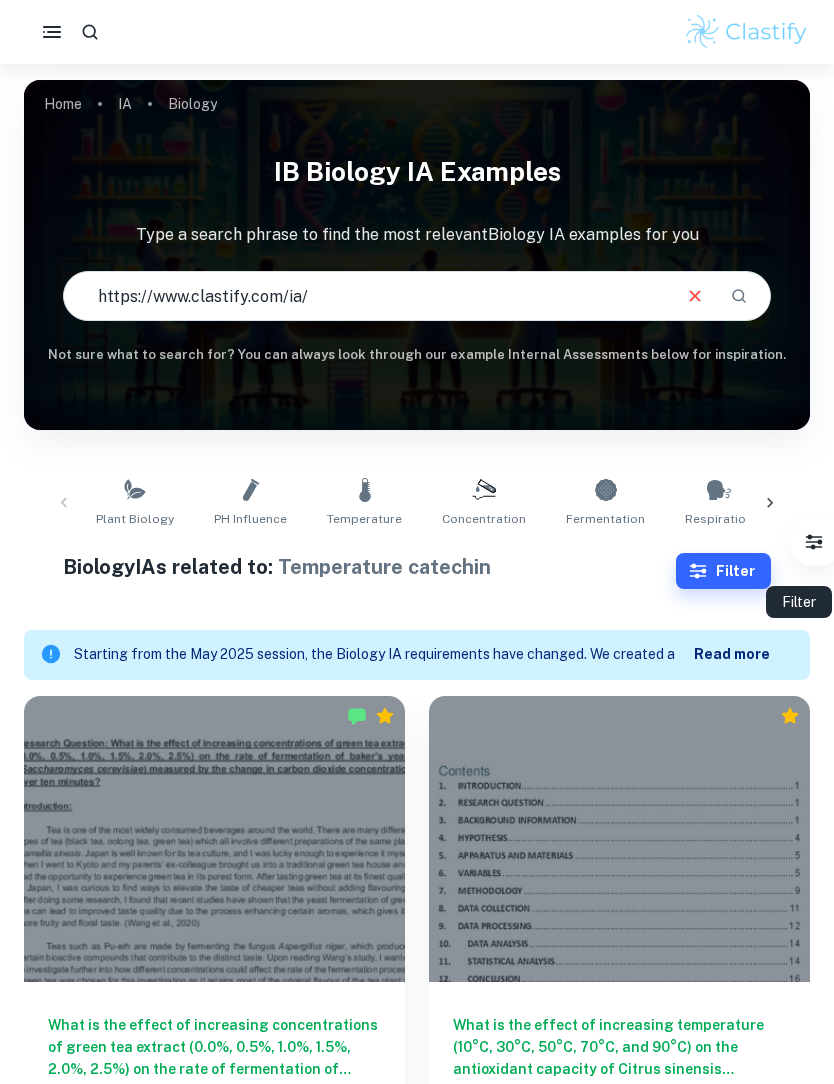 type on "https://" 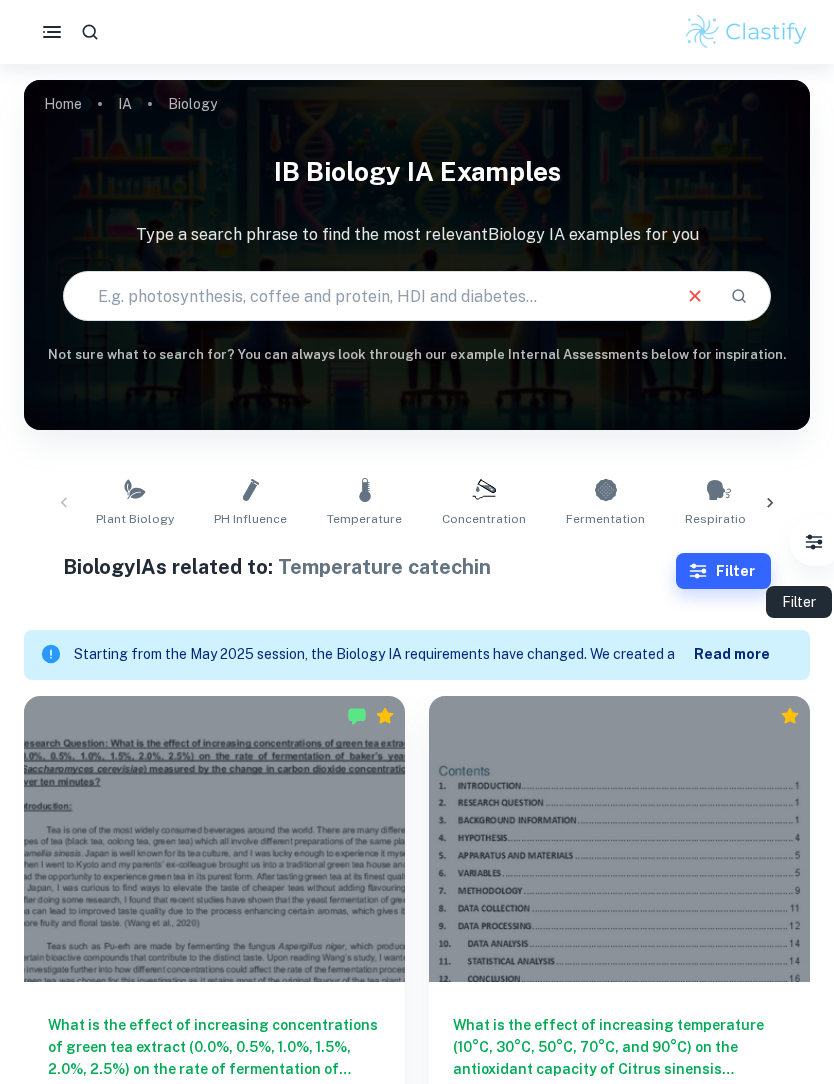 click at bounding box center (365, 296) 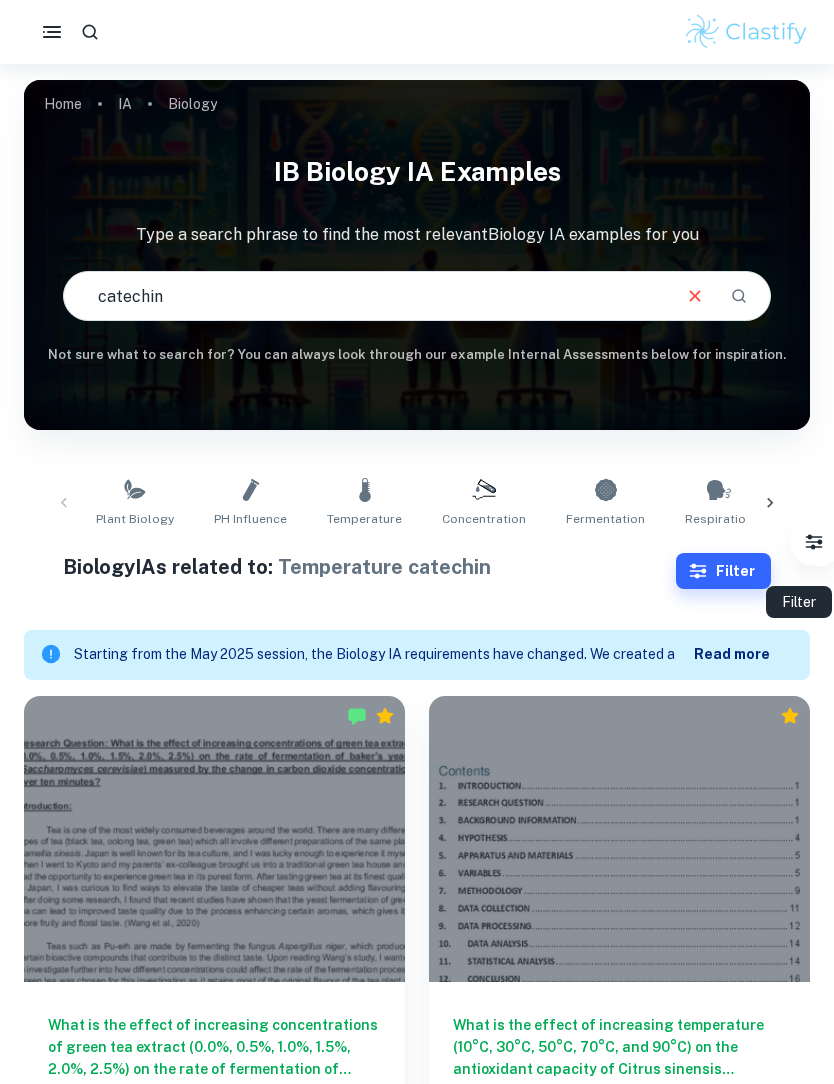 type on "catechin" 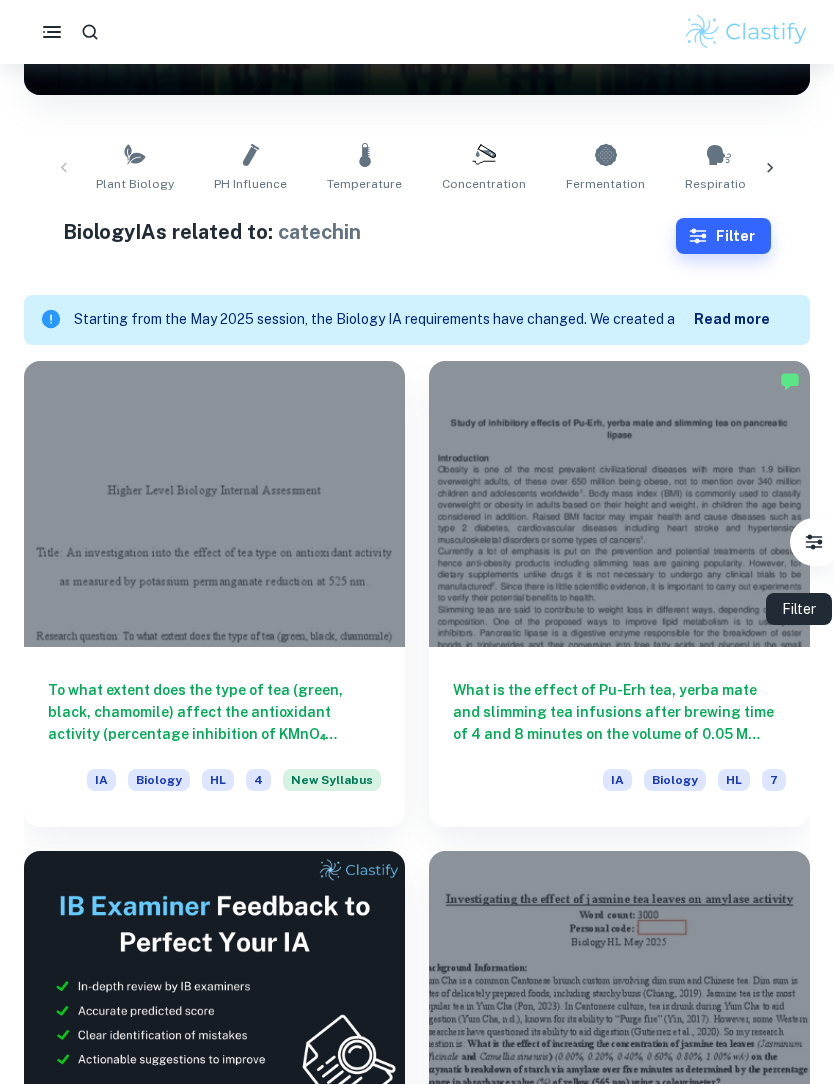 scroll, scrollTop: 309, scrollLeft: 0, axis: vertical 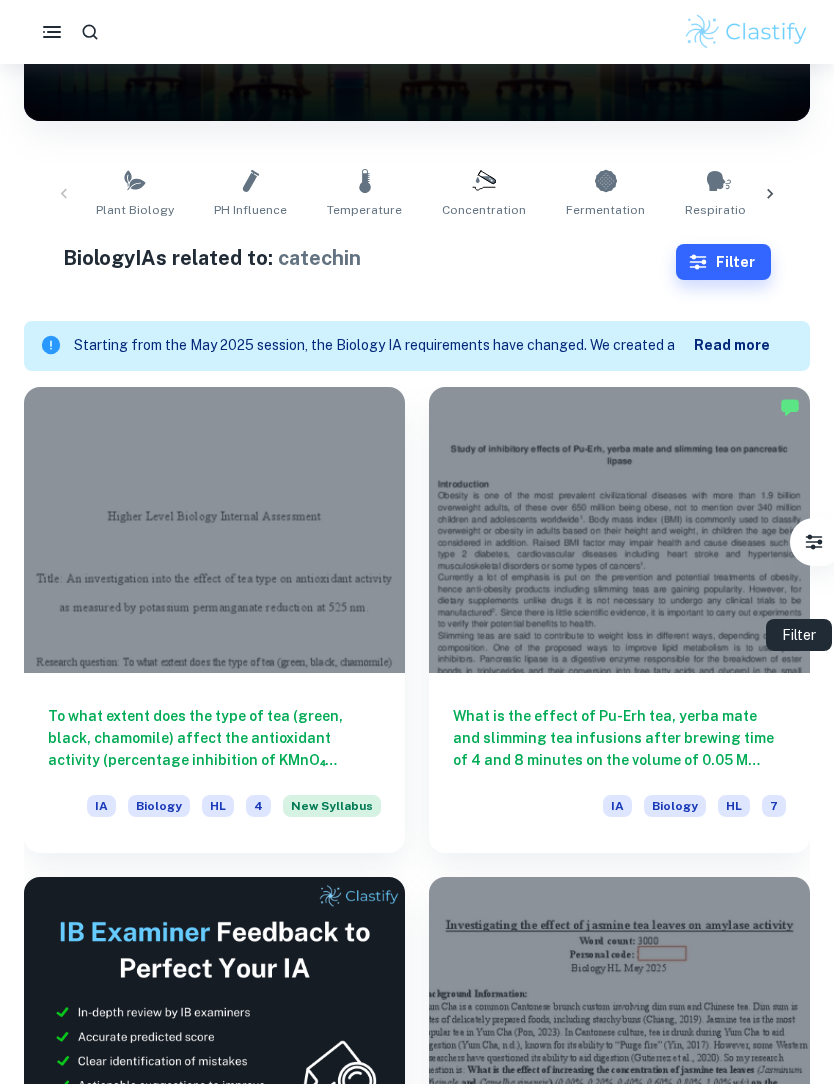 click on "To what extent does the type of tea (green, black, chamomile) affect the antioxidant activity (percentage inhibition of KMnO₄ reduction), as measured using a spectrophotometer at 525 nm?" at bounding box center (214, 738) 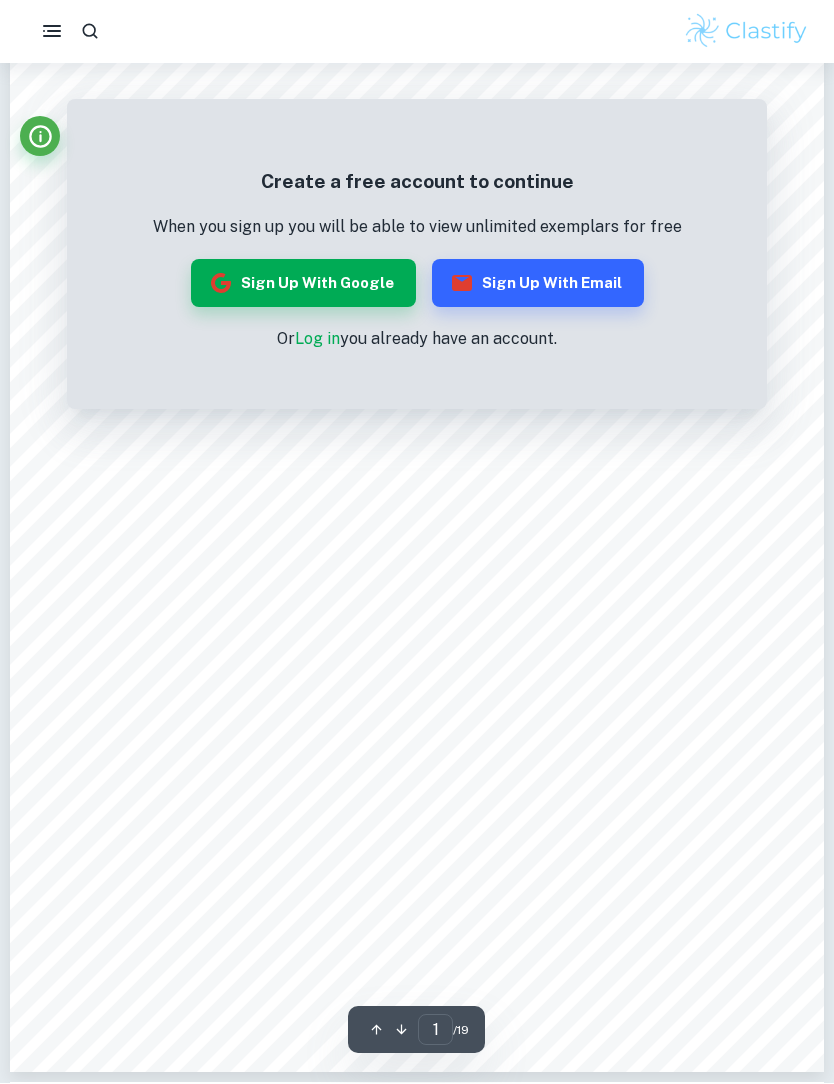 scroll, scrollTop: 65, scrollLeft: 0, axis: vertical 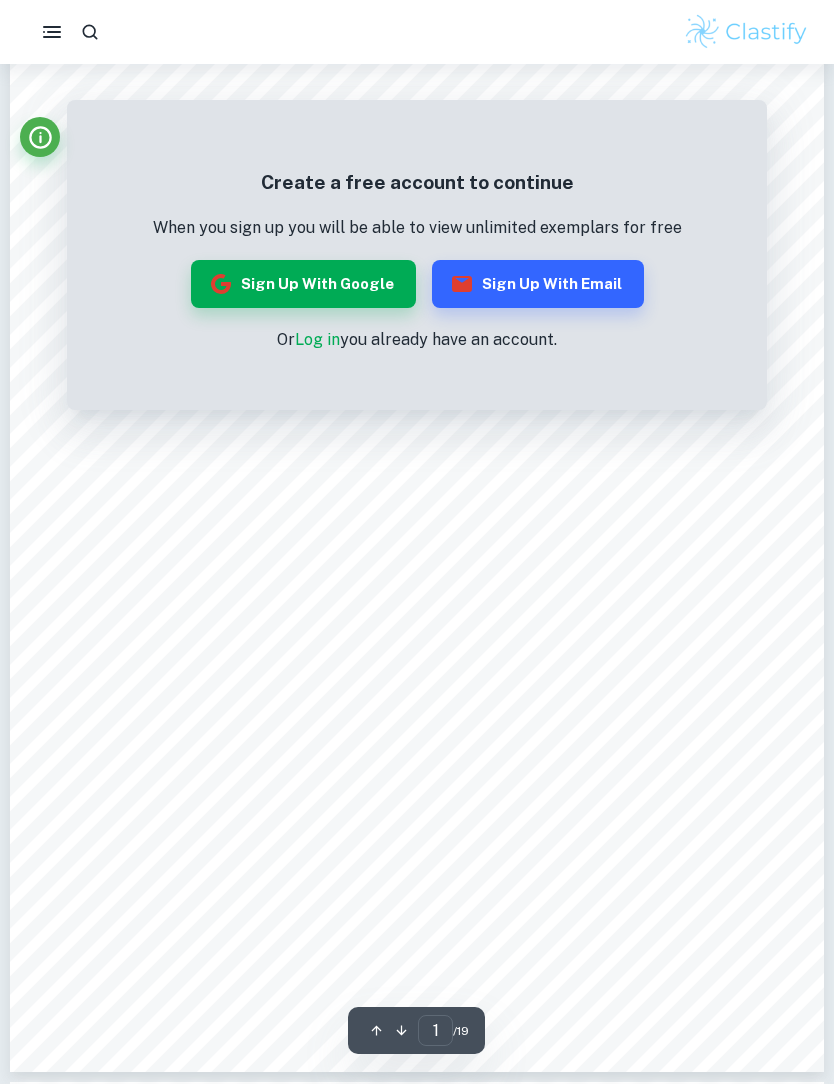 click 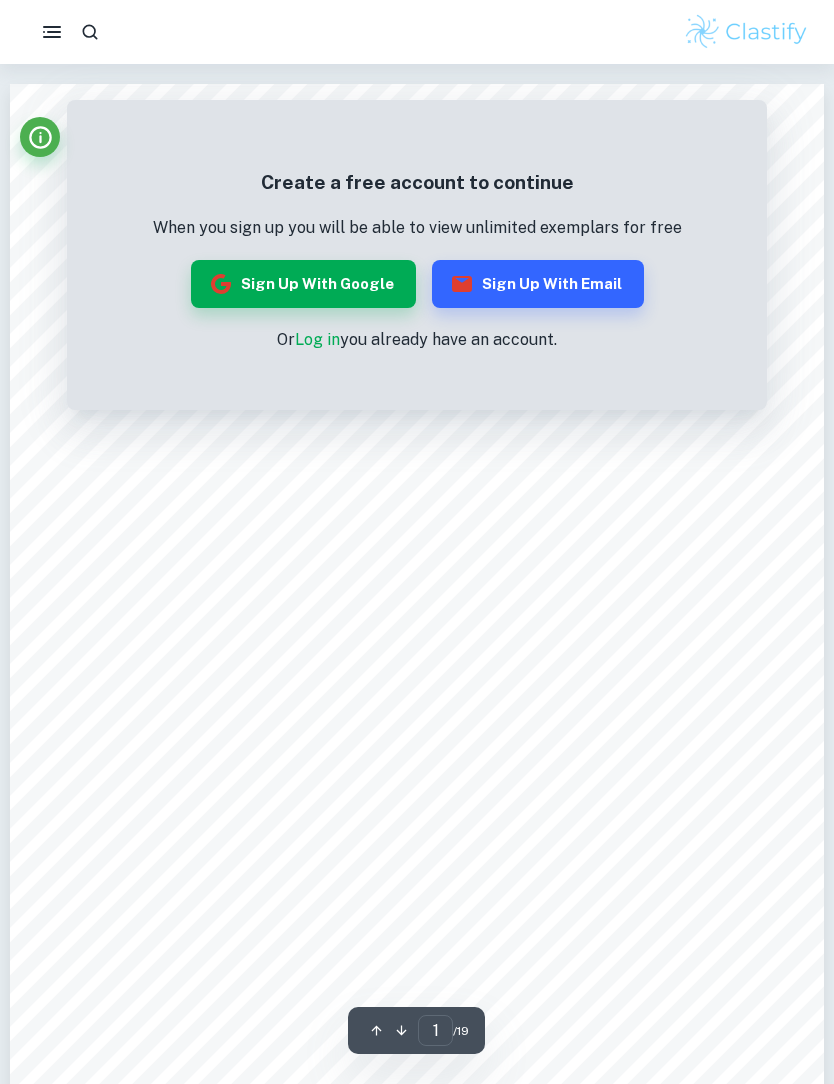 click 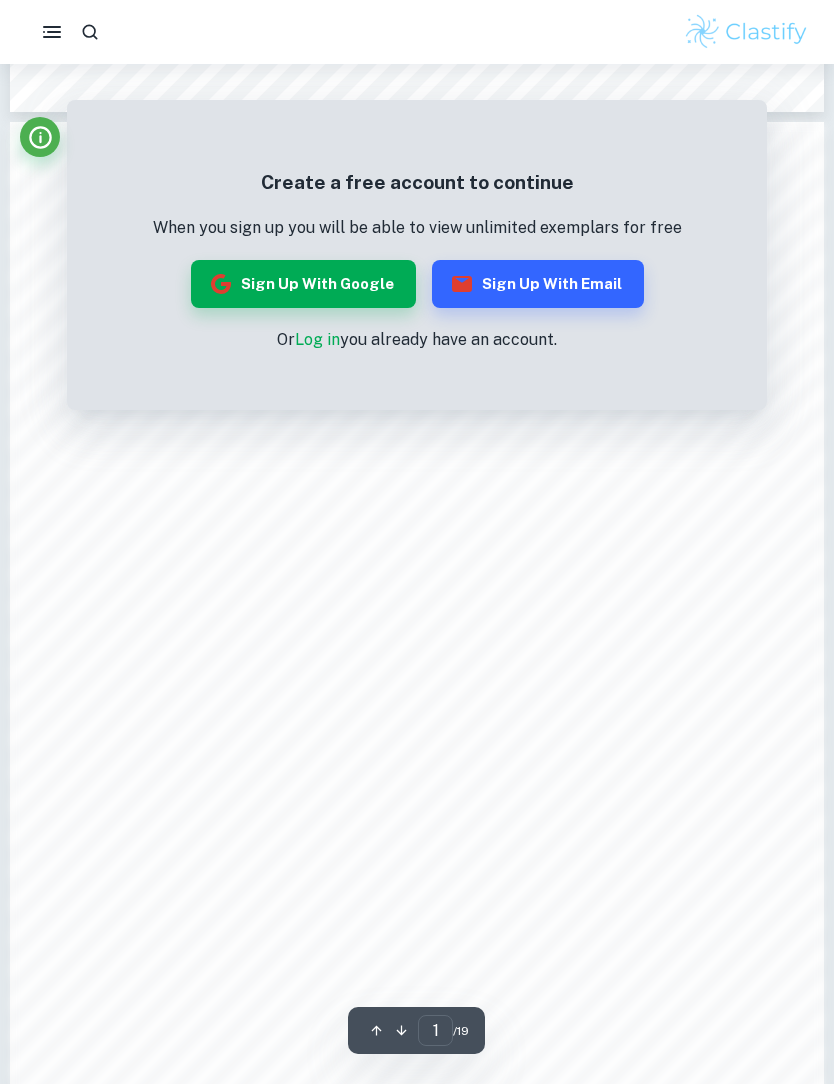 click 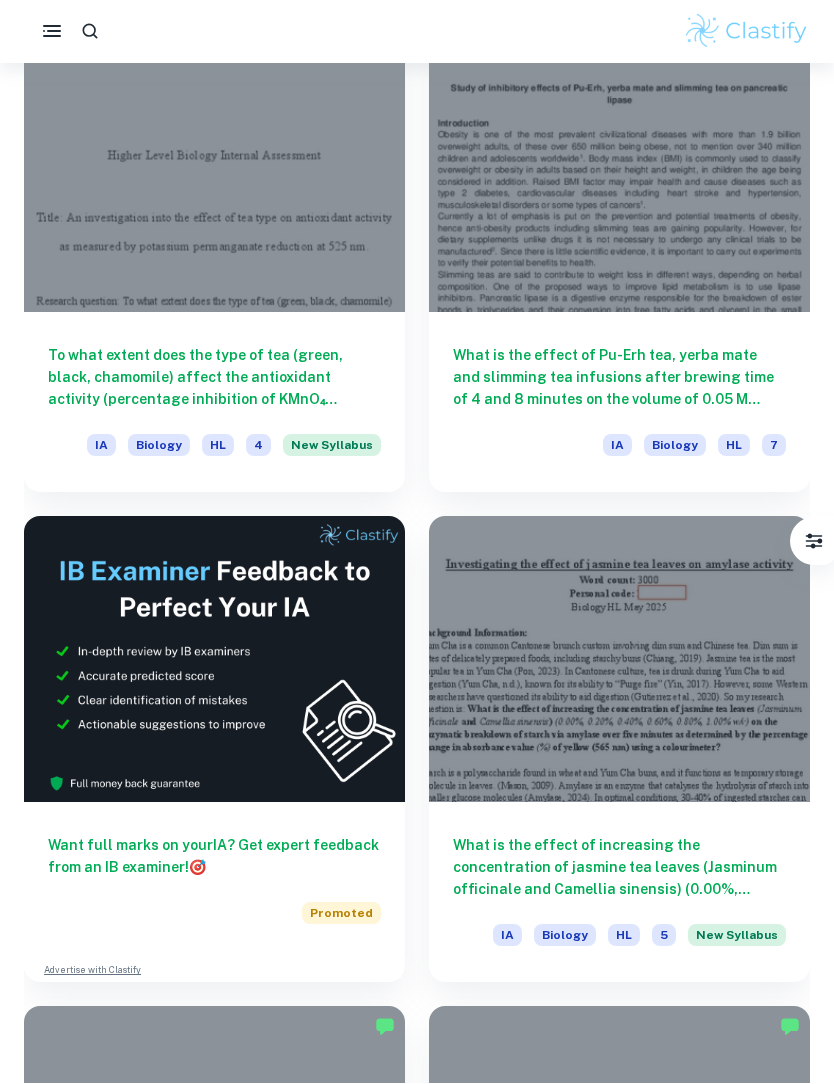 scroll, scrollTop: 670, scrollLeft: 0, axis: vertical 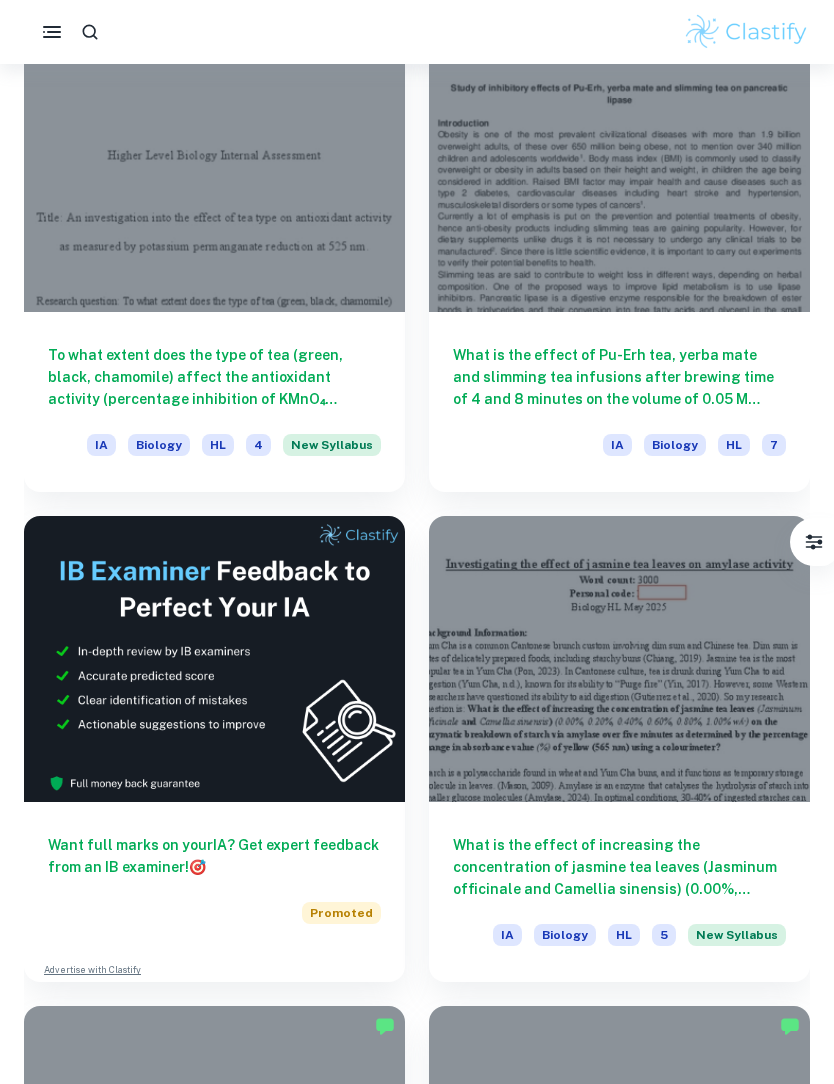 click on "What is the effect of Pu-Erh tea, yerba mate and slimming tea infusions after brewing time of 4 and 8 minutes on the volume of 0.05 M NaOH added to each of the test tubes to the end point of titration, indicated by the intense pink colour of phenolphthalein as a measurement of pancreatic lipase activity?" at bounding box center (619, 377) 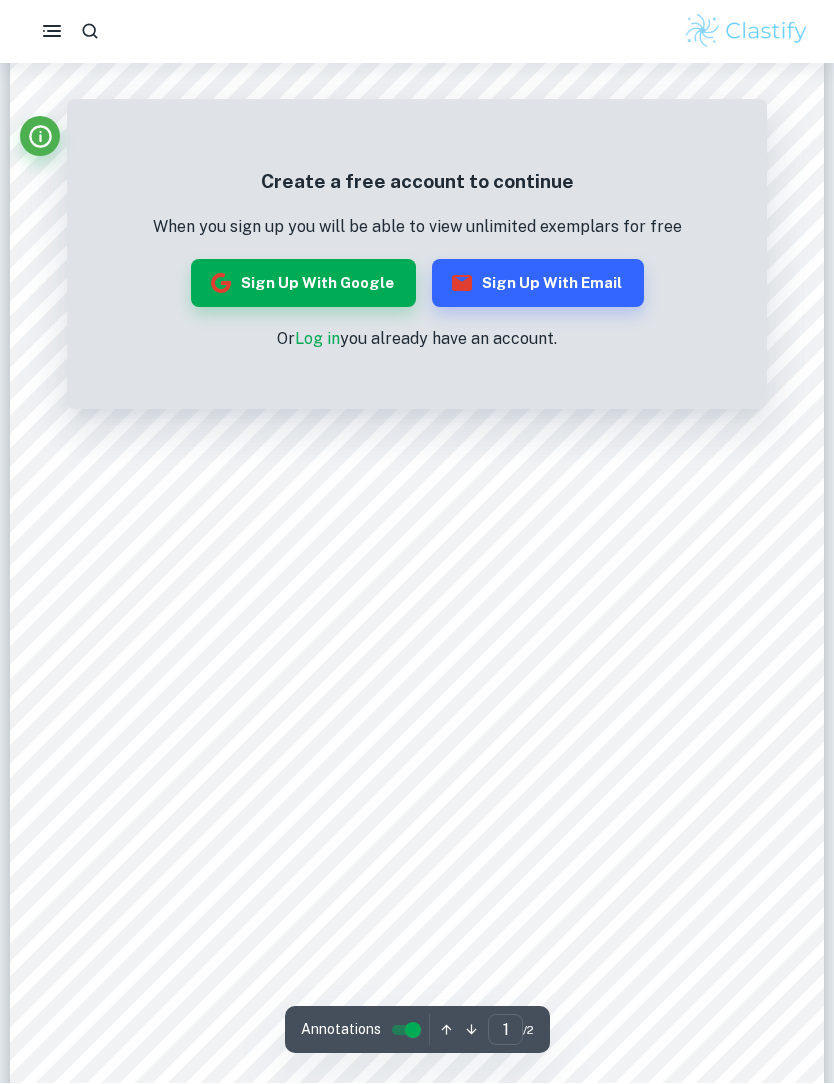 scroll, scrollTop: 65, scrollLeft: 0, axis: vertical 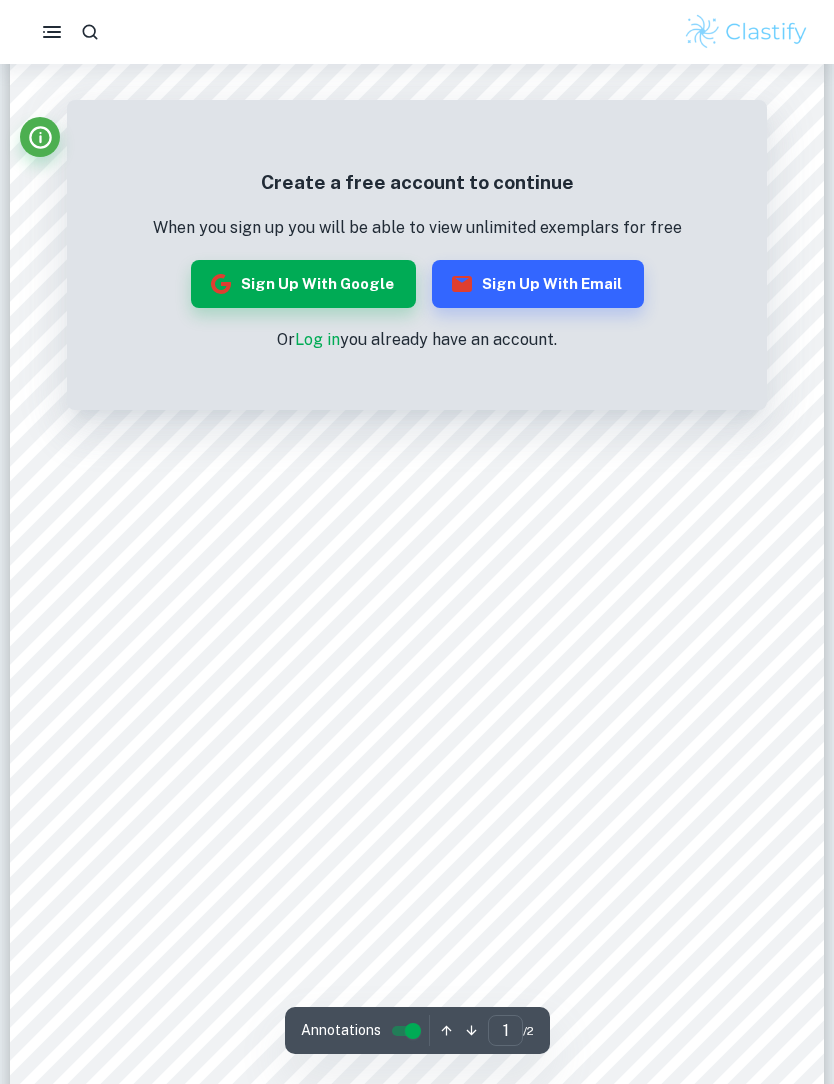 click 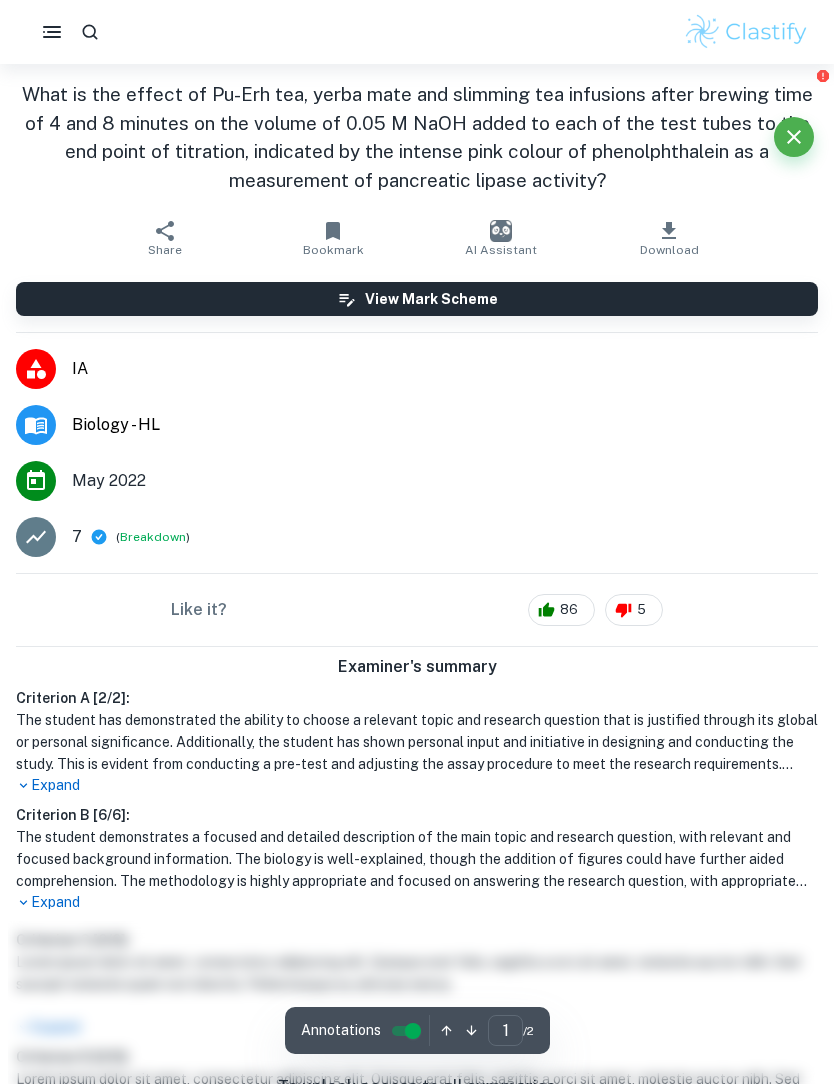 click on "What is the effect of Pu-Erh tea, yerba mate and slimming tea infusions after brewing time of 4 and 8 minutes on the volume of 0.05 M NaOH added to each of the test tubes to the end point of titration, indicated by the intense pink colour of phenolphthalein as a measurement of pancreatic lipase activity?" at bounding box center (417, 137) 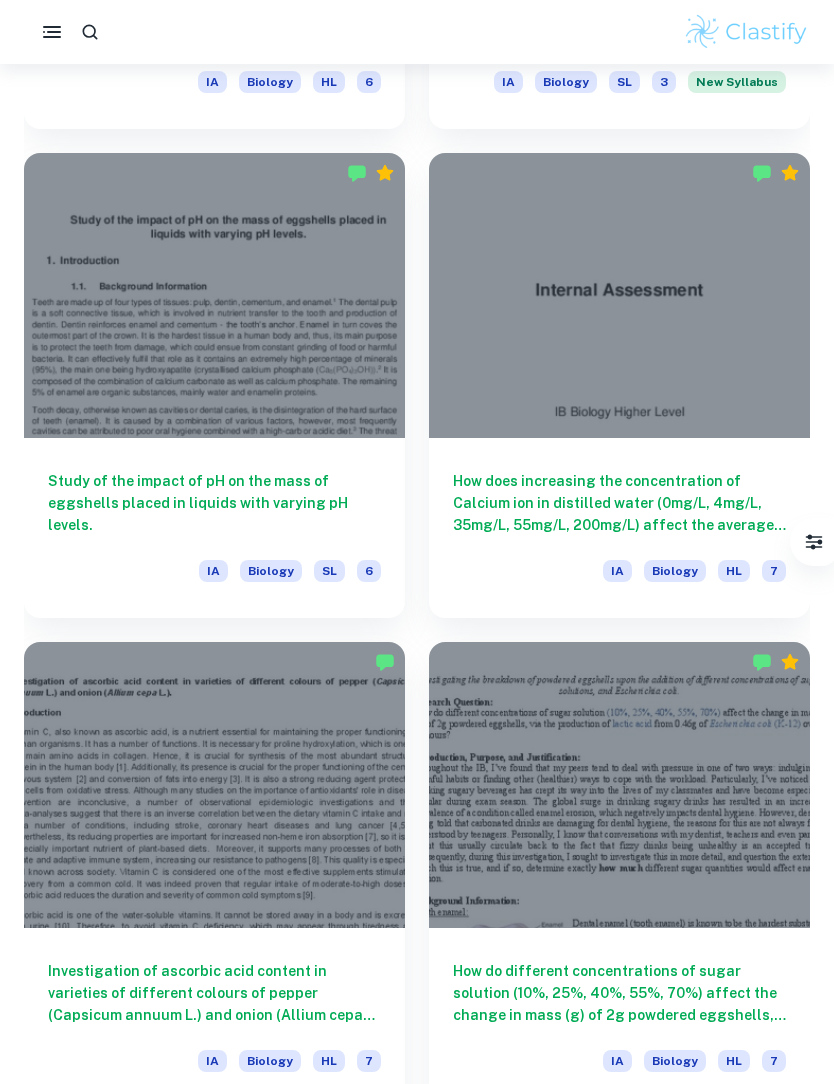 scroll, scrollTop: 7491, scrollLeft: 0, axis: vertical 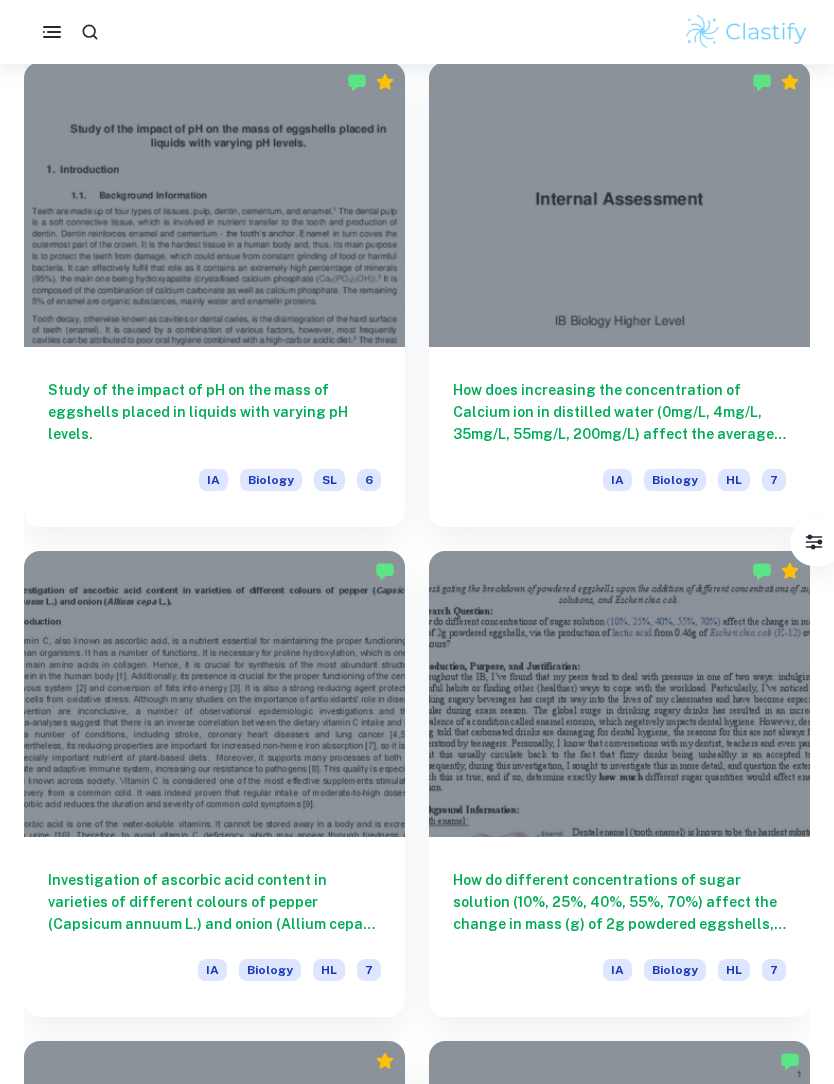 click on "How does increasing the concentration of Calcium ion in distilled water (0mg/L, 4mg/L, 35mg/L, 55mg/L, 200mg/L) affect the average rate of shoot growth of Vigna radiata (mm/day) over 8 days?" at bounding box center [619, 412] 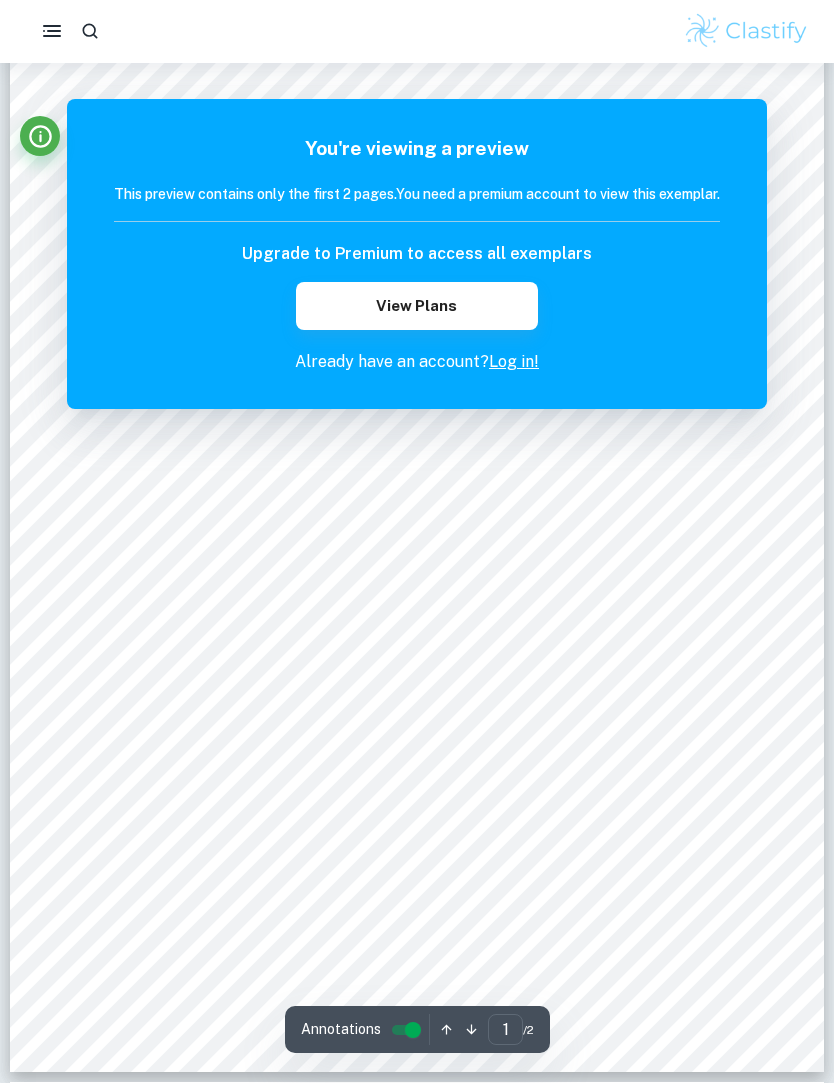 scroll, scrollTop: 65, scrollLeft: 0, axis: vertical 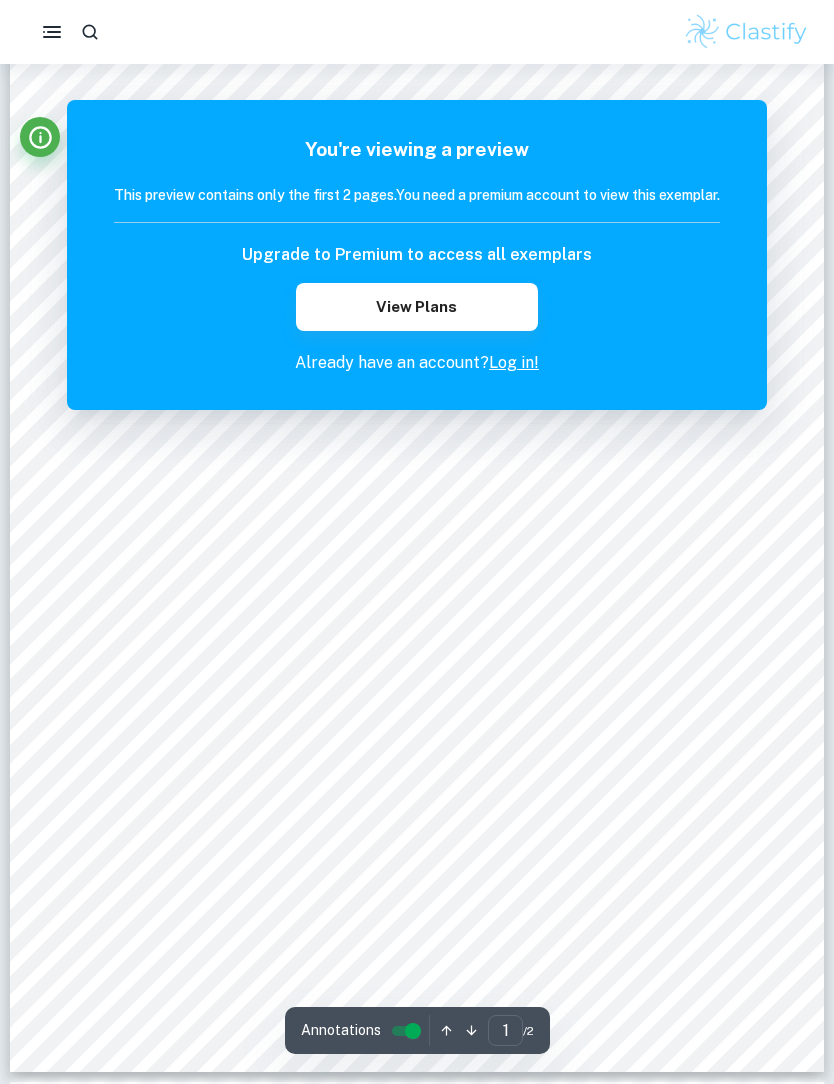 click 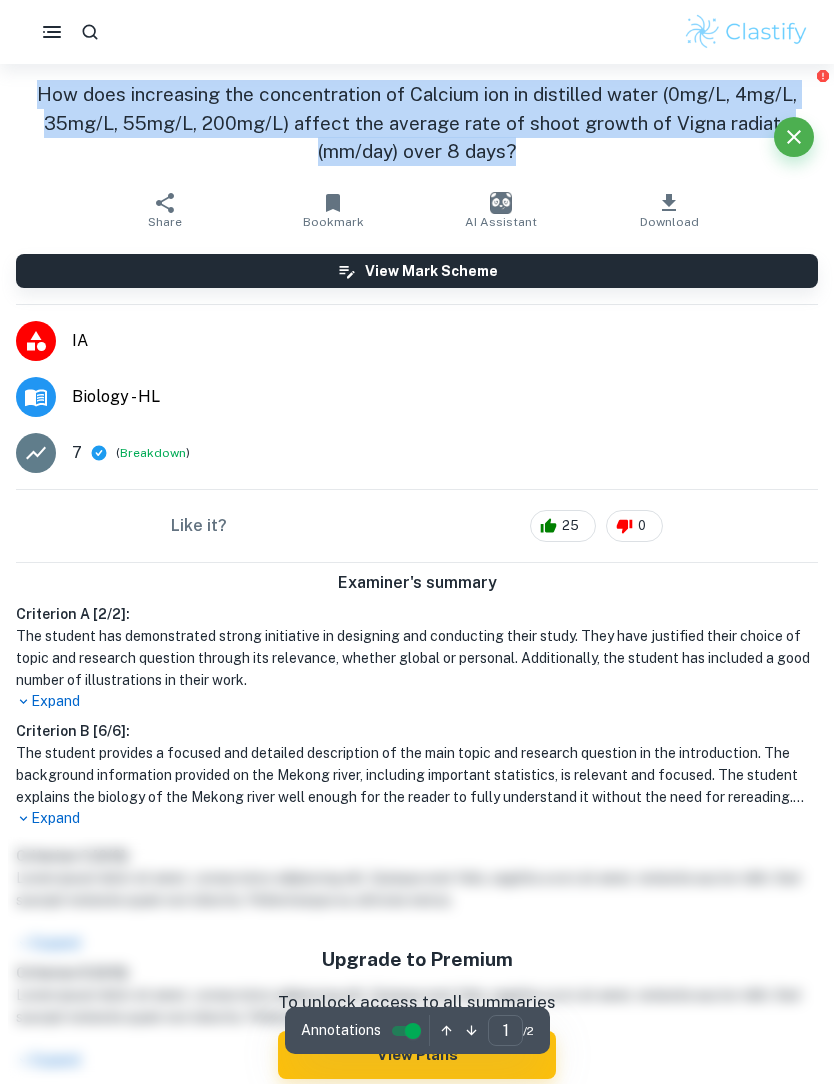 scroll, scrollTop: 1, scrollLeft: 0, axis: vertical 